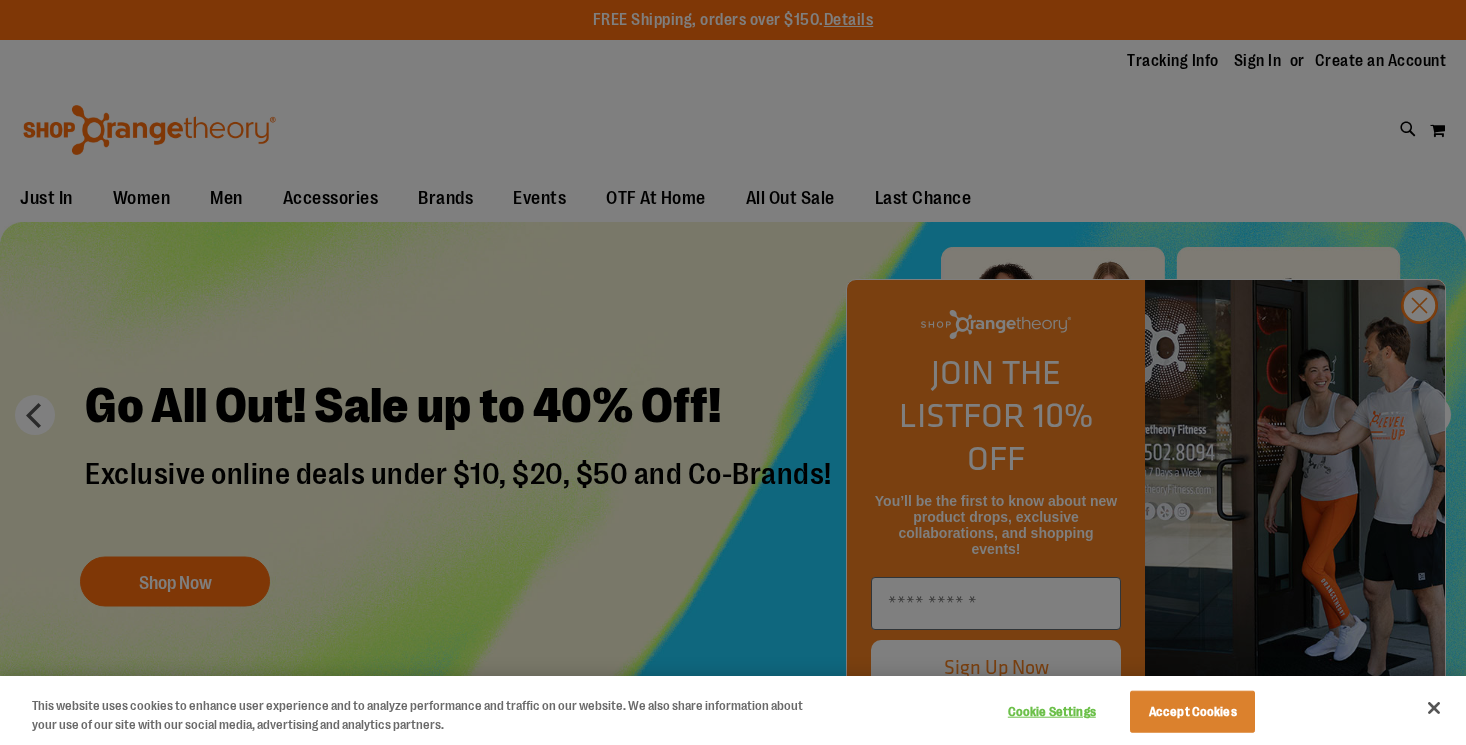 scroll, scrollTop: 0, scrollLeft: 0, axis: both 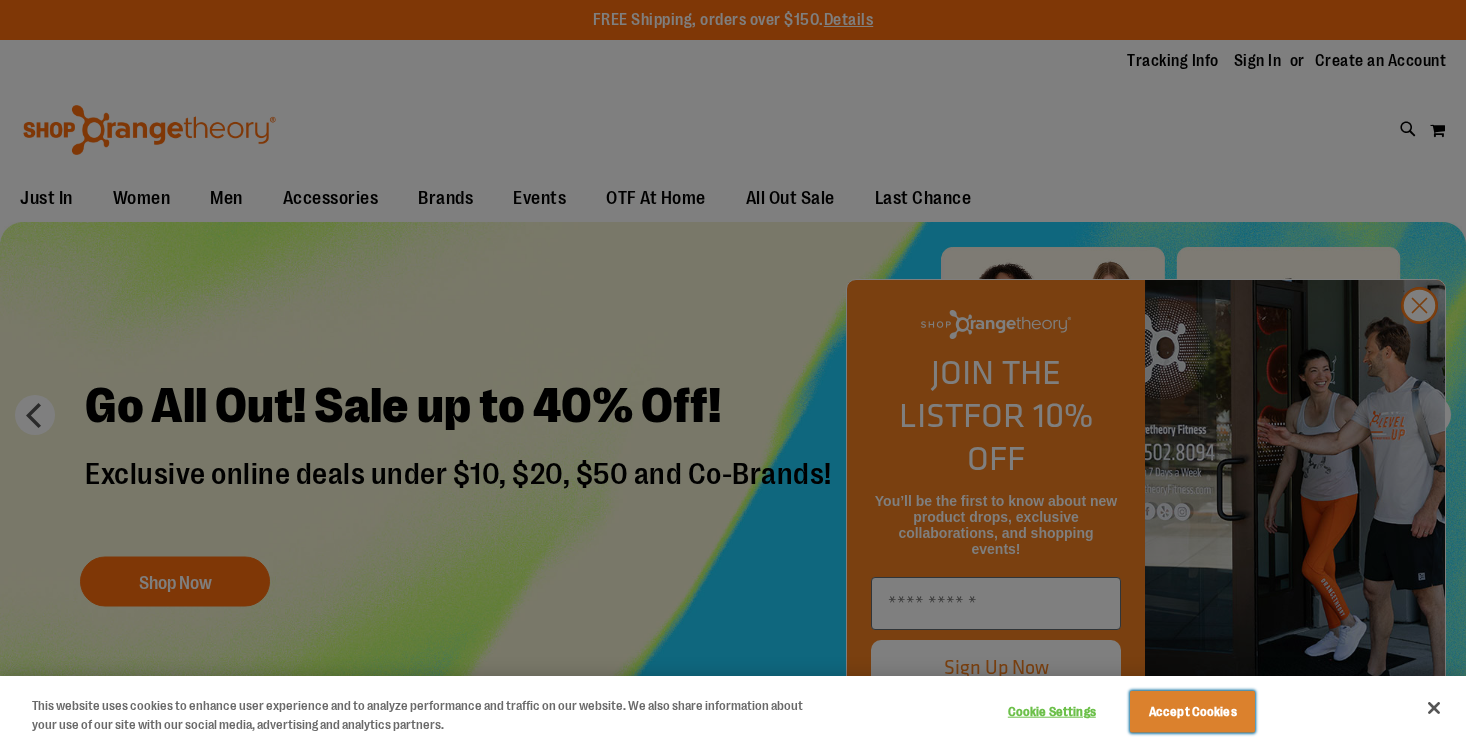 click on "Accept Cookies" at bounding box center (1192, 712) 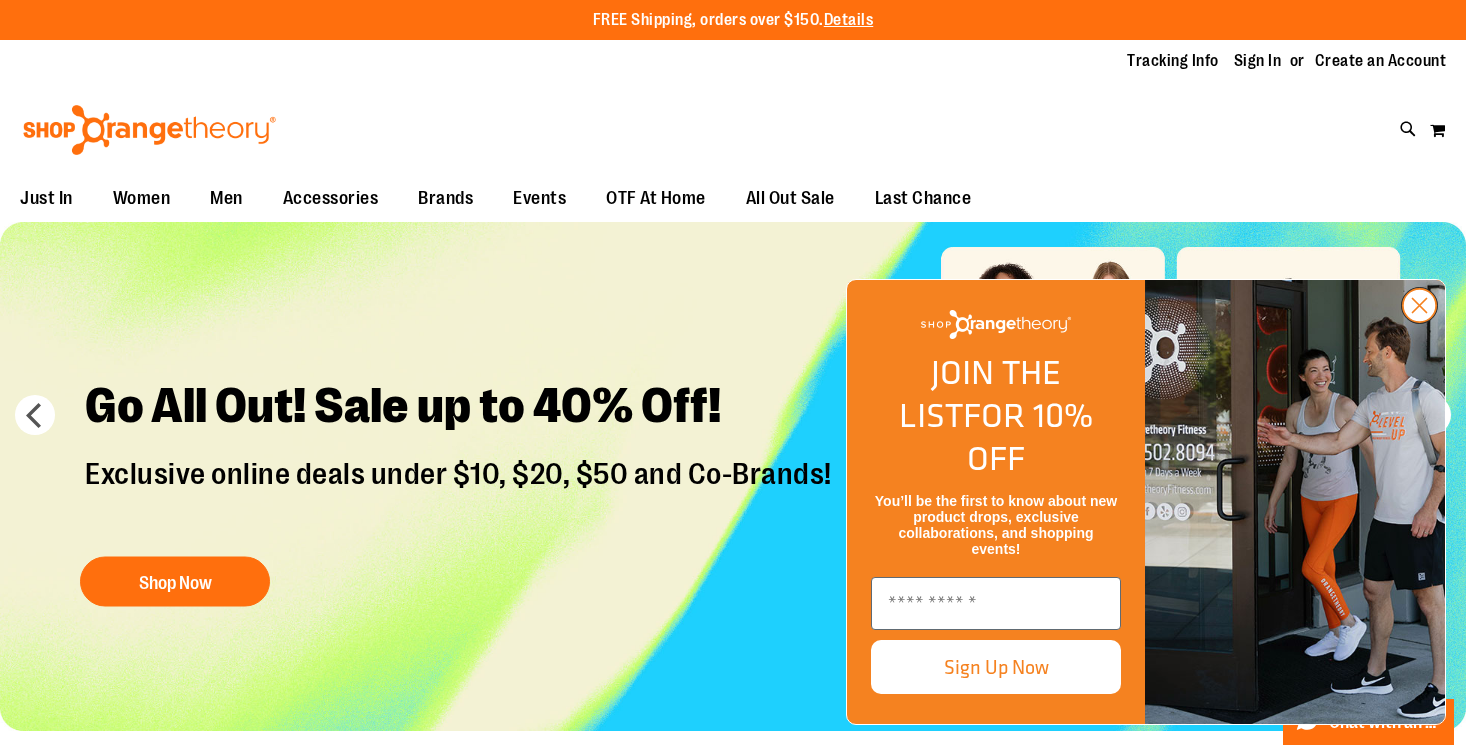 click 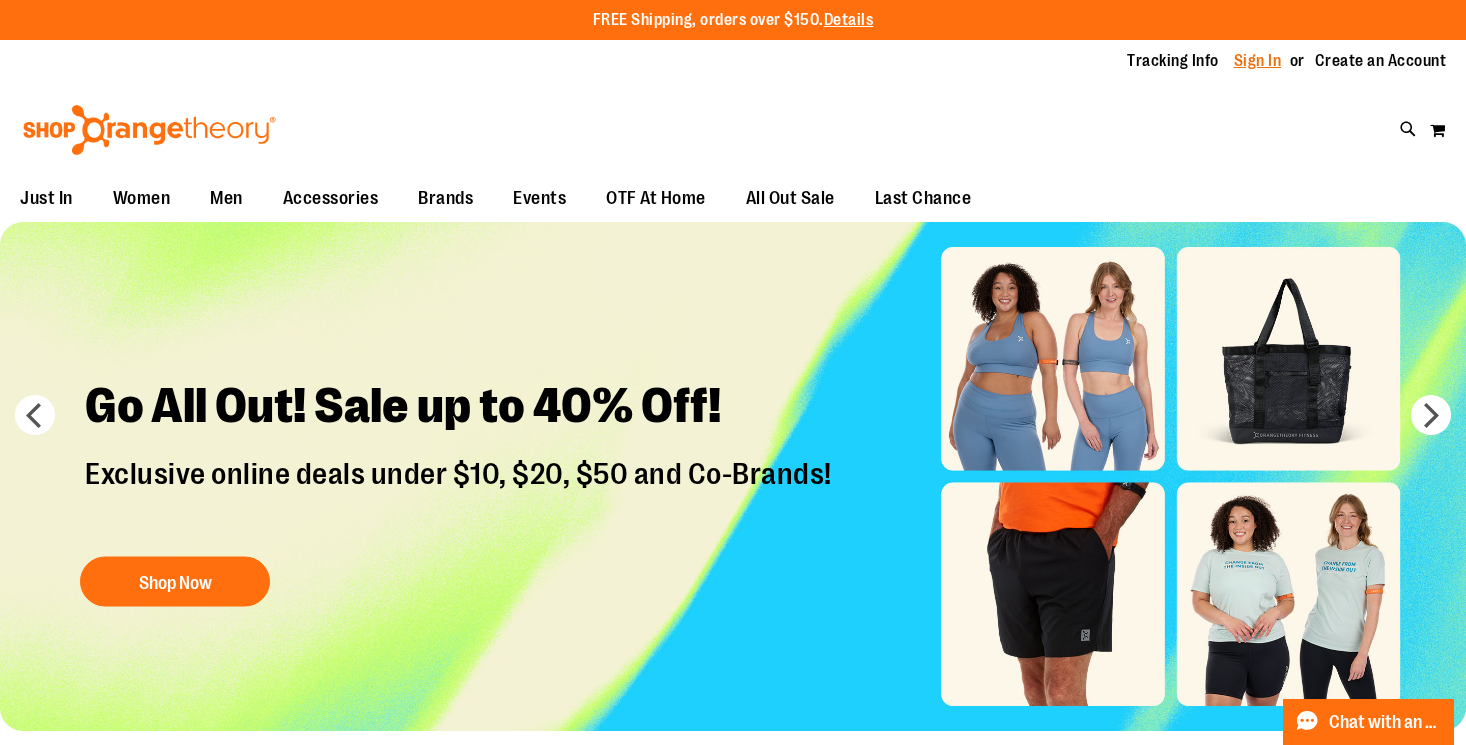 click on "Sign In" at bounding box center [1258, 61] 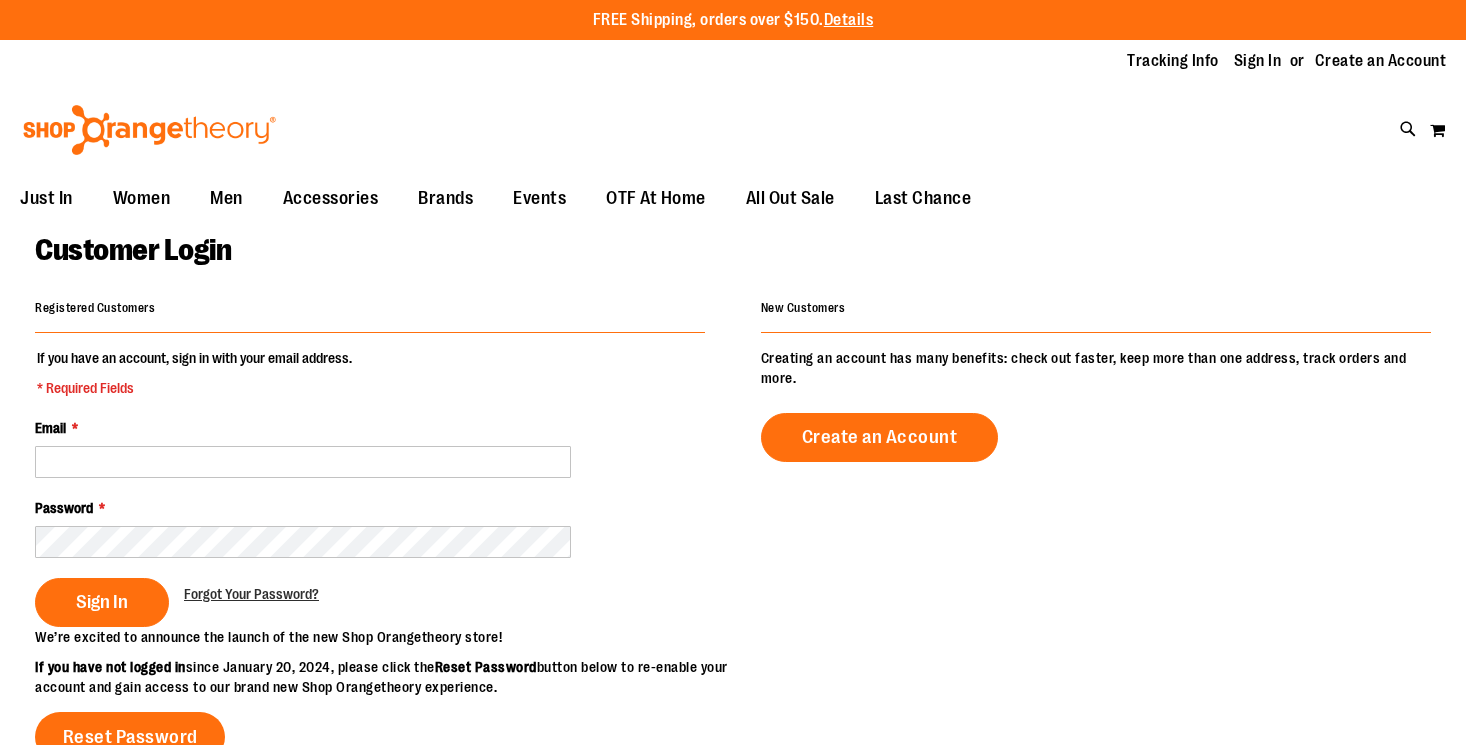 scroll, scrollTop: 0, scrollLeft: 0, axis: both 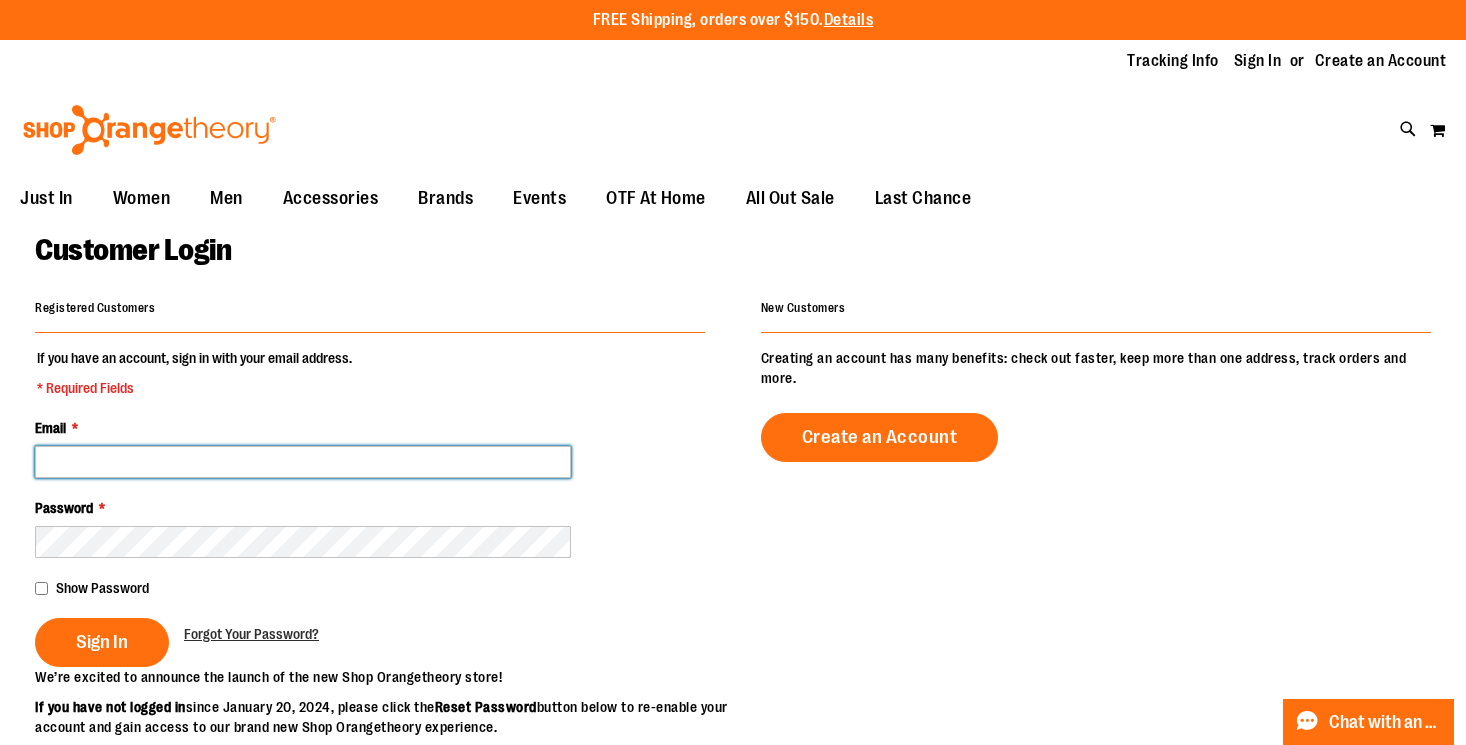 click on "Email *" at bounding box center [303, 462] 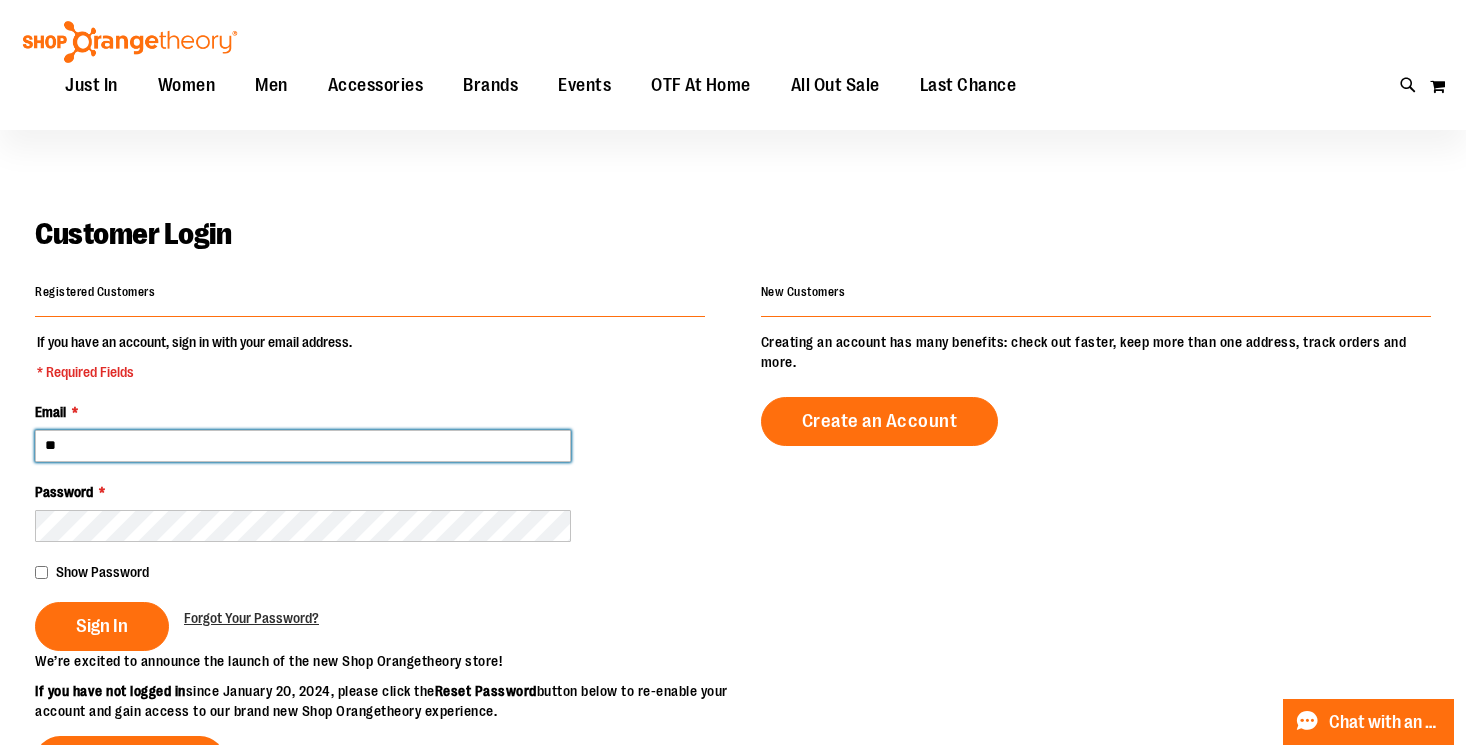 scroll, scrollTop: 0, scrollLeft: 0, axis: both 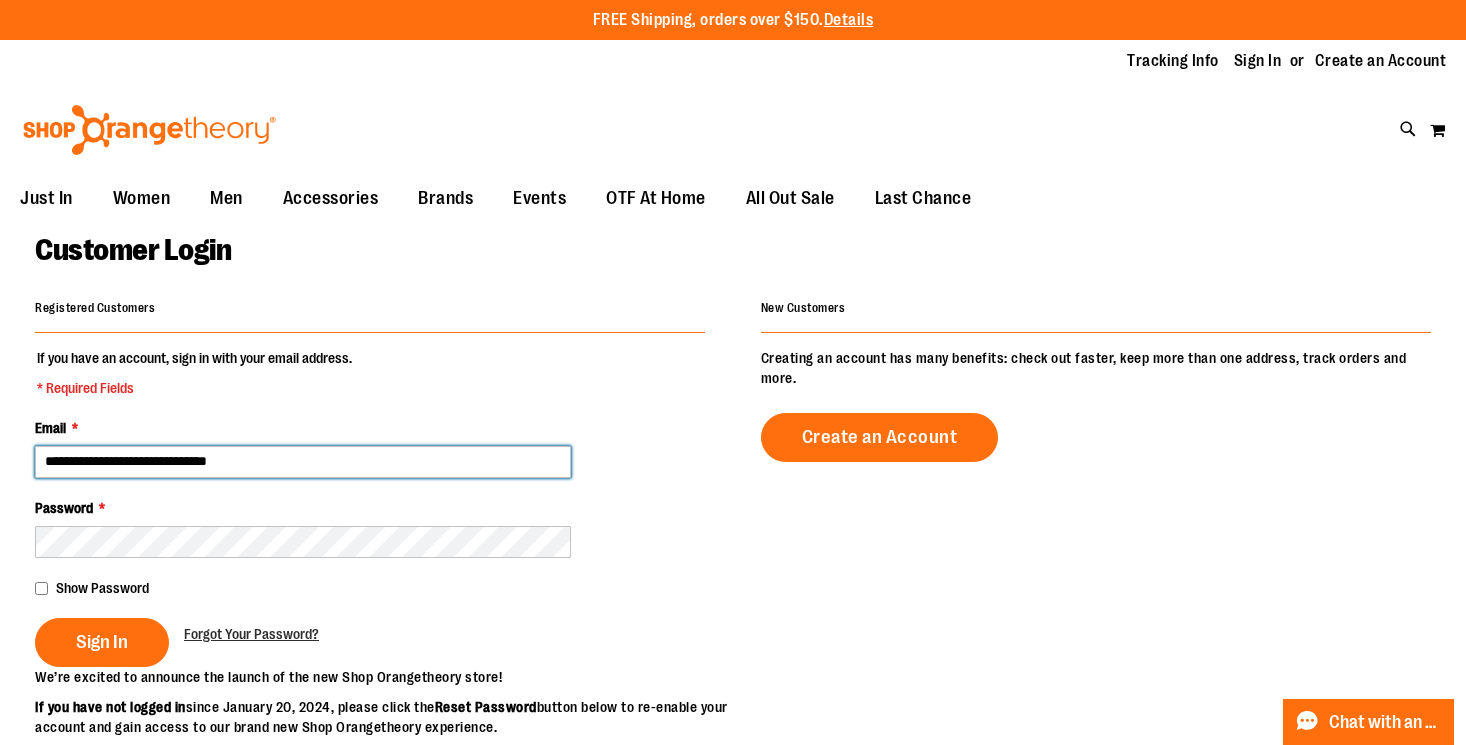 type on "**********" 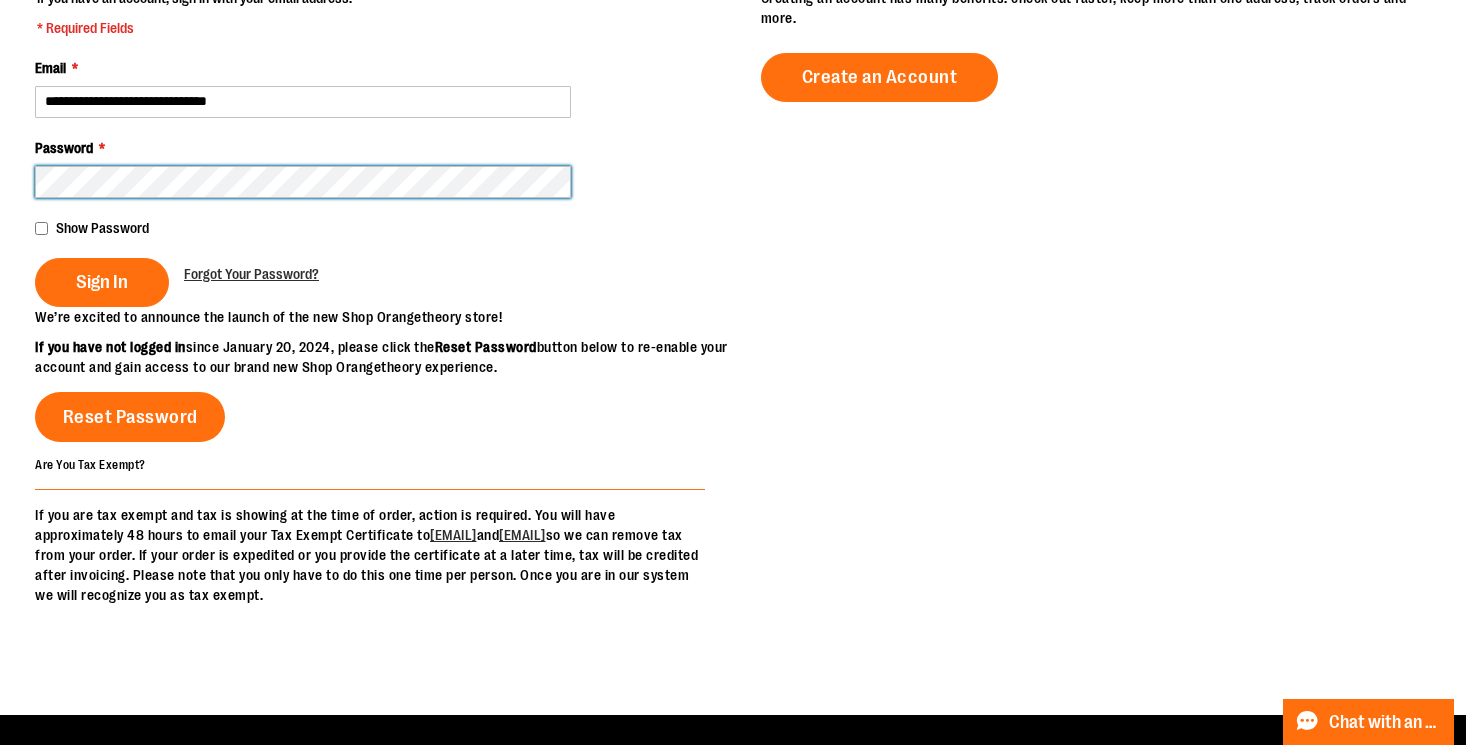 scroll, scrollTop: 0, scrollLeft: 0, axis: both 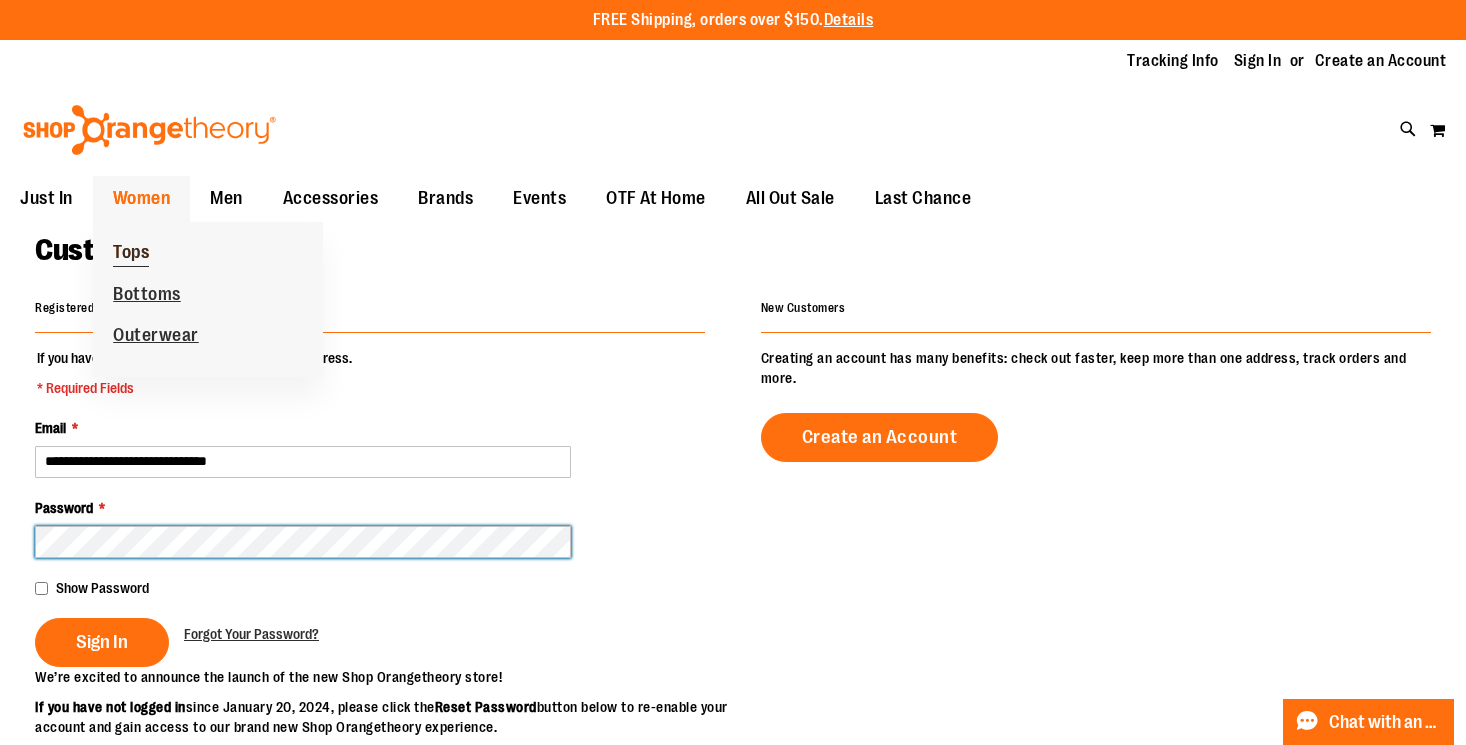 click on "Tops" at bounding box center (131, 254) 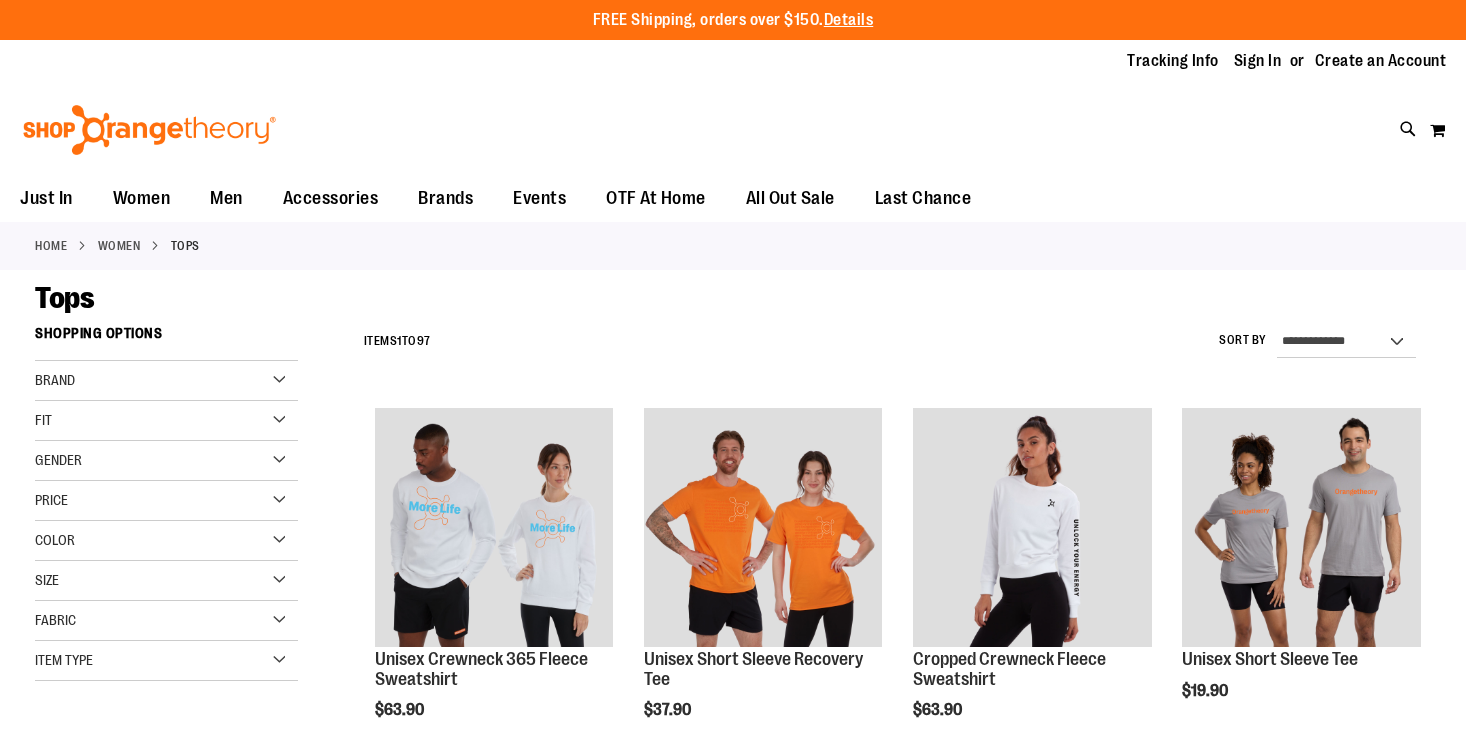 scroll, scrollTop: 0, scrollLeft: 0, axis: both 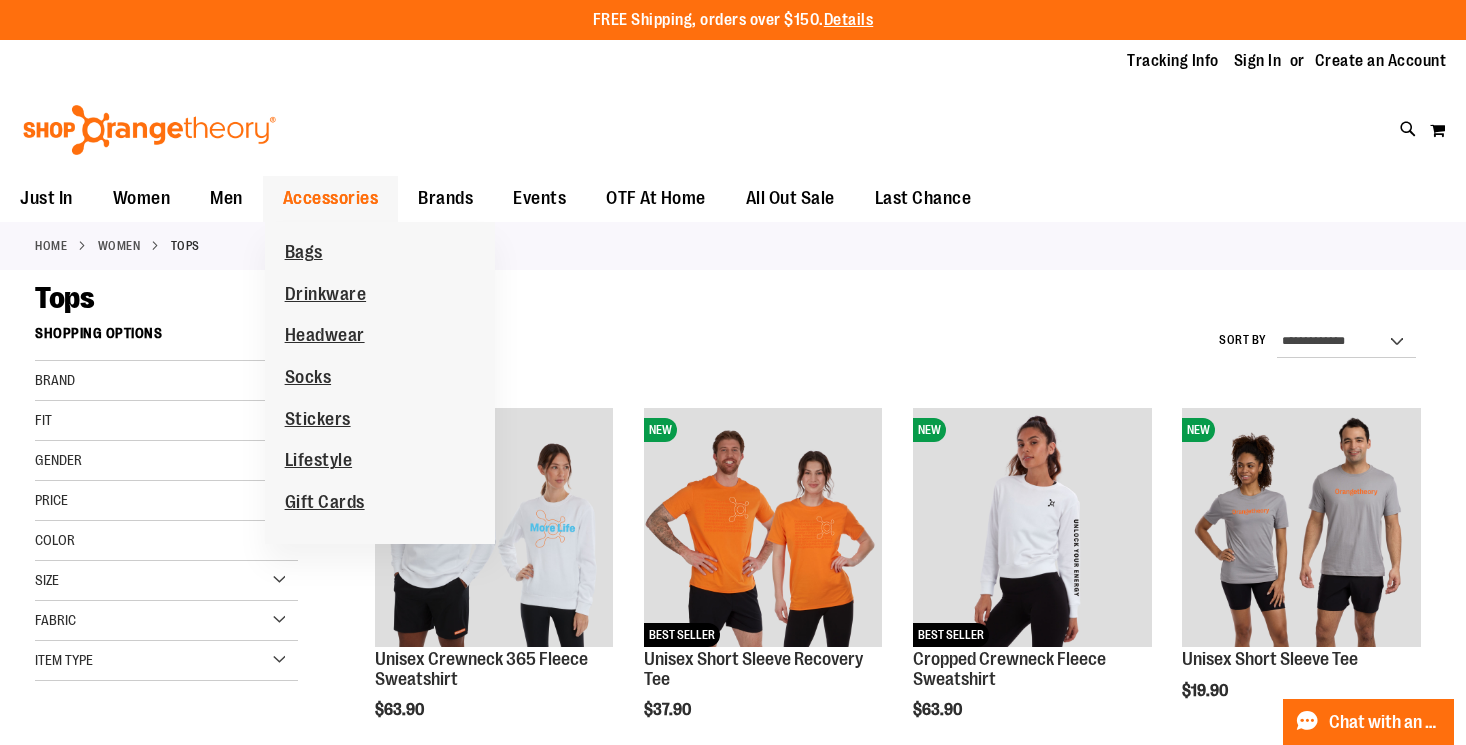 click on "Accessories" at bounding box center (331, 198) 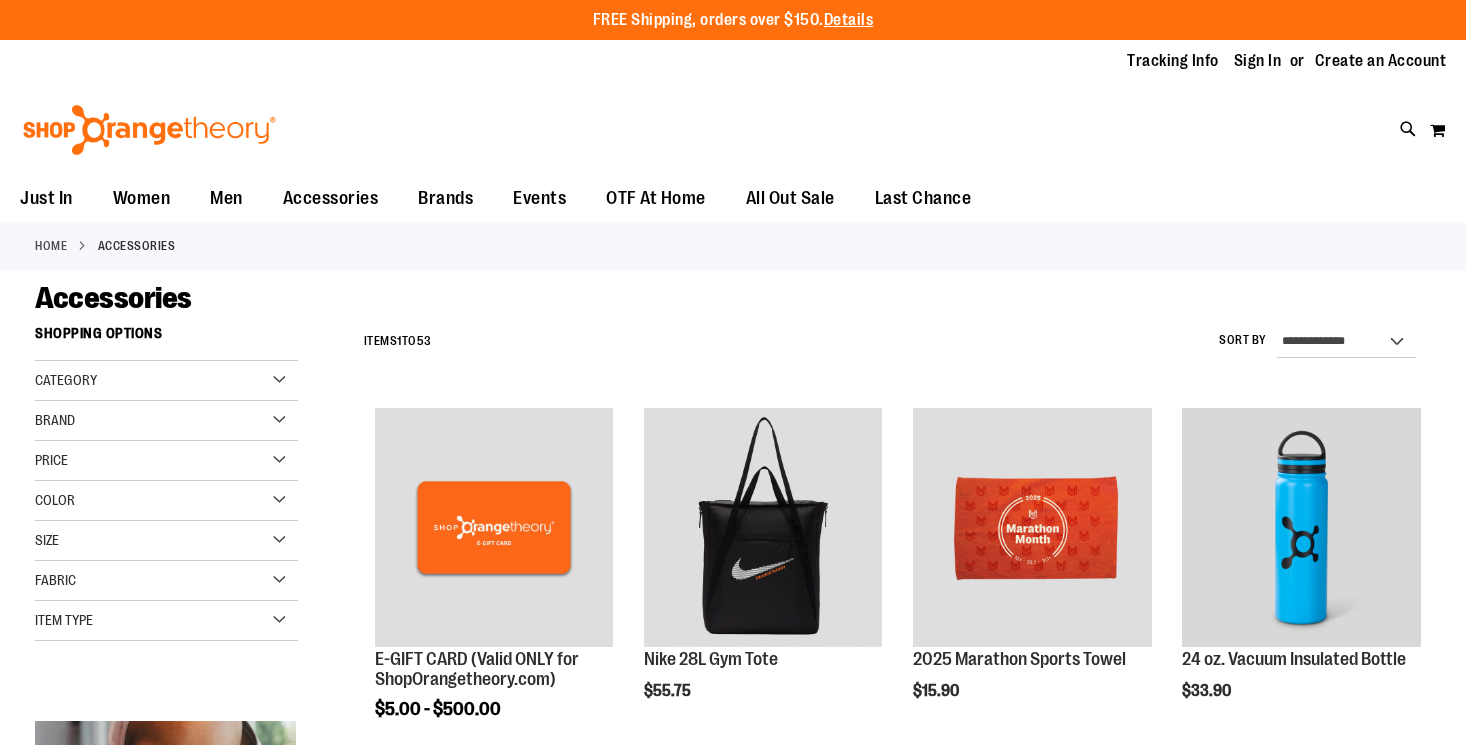 scroll, scrollTop: 0, scrollLeft: 0, axis: both 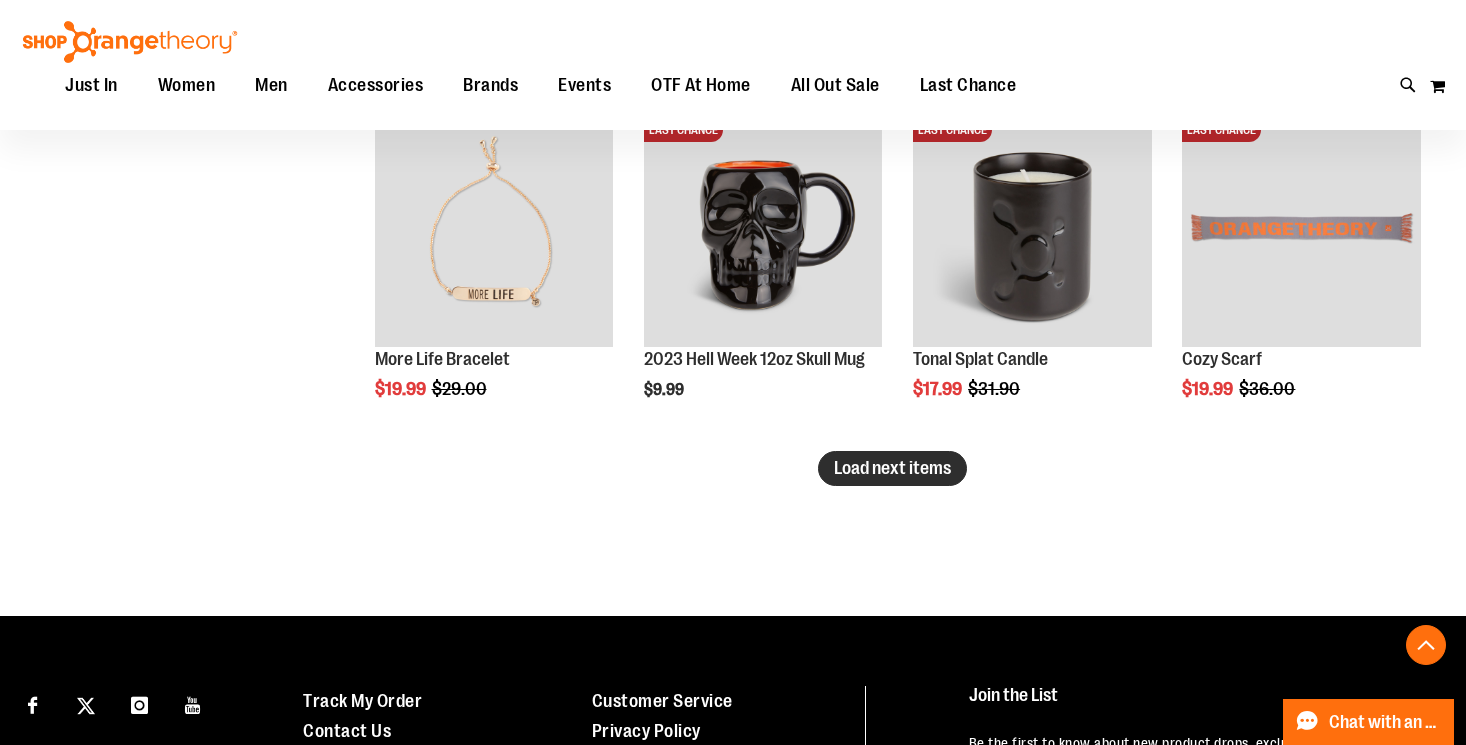 click on "Load next items" at bounding box center [892, 468] 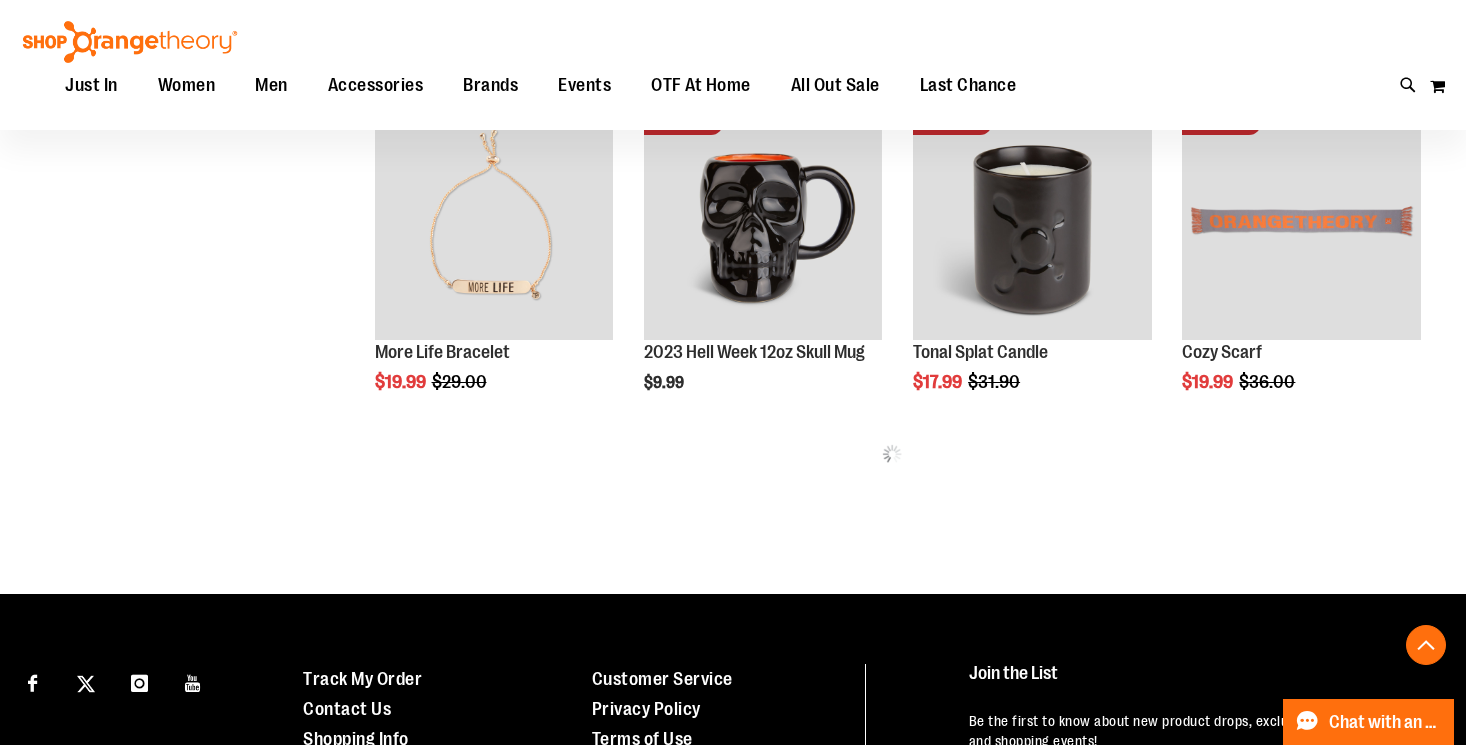 scroll, scrollTop: 3121, scrollLeft: 0, axis: vertical 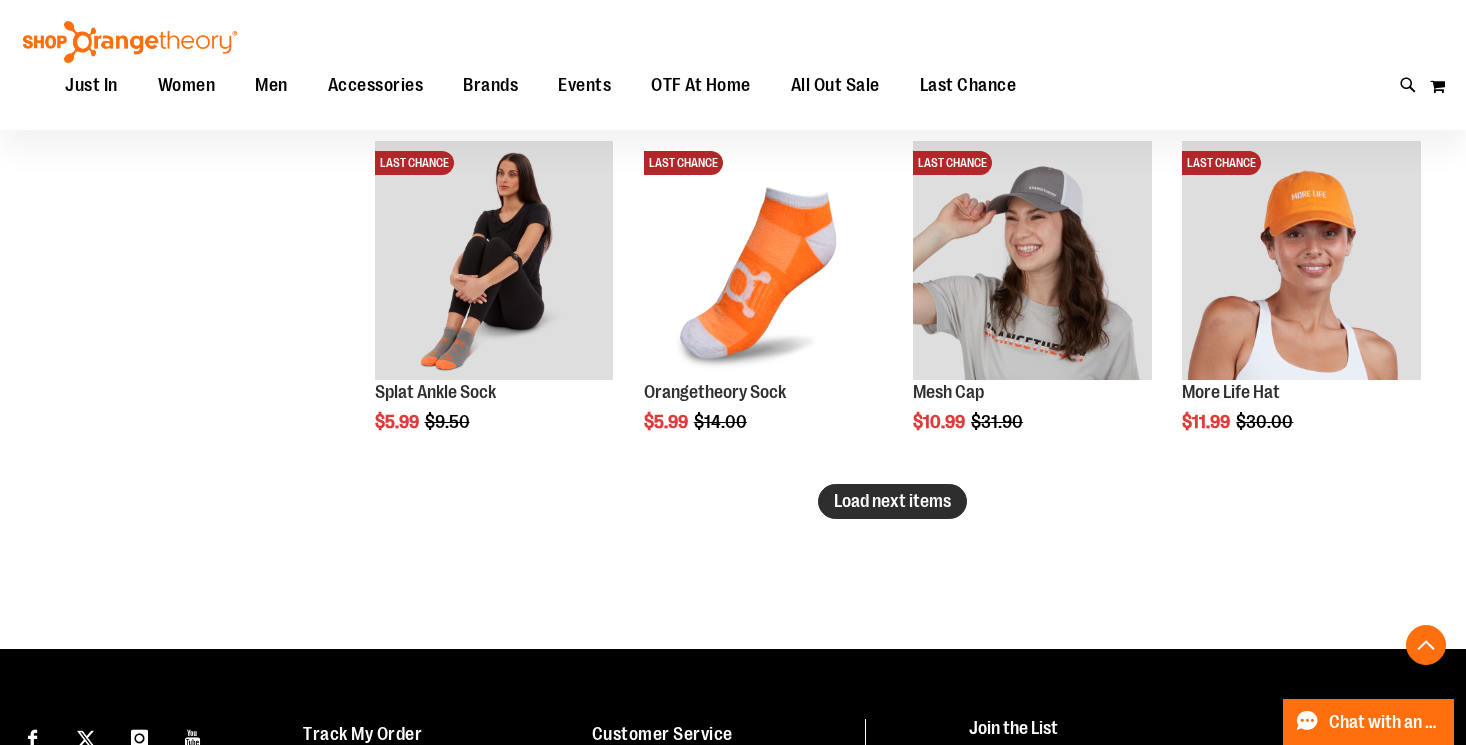 click on "Load next items" at bounding box center [892, 501] 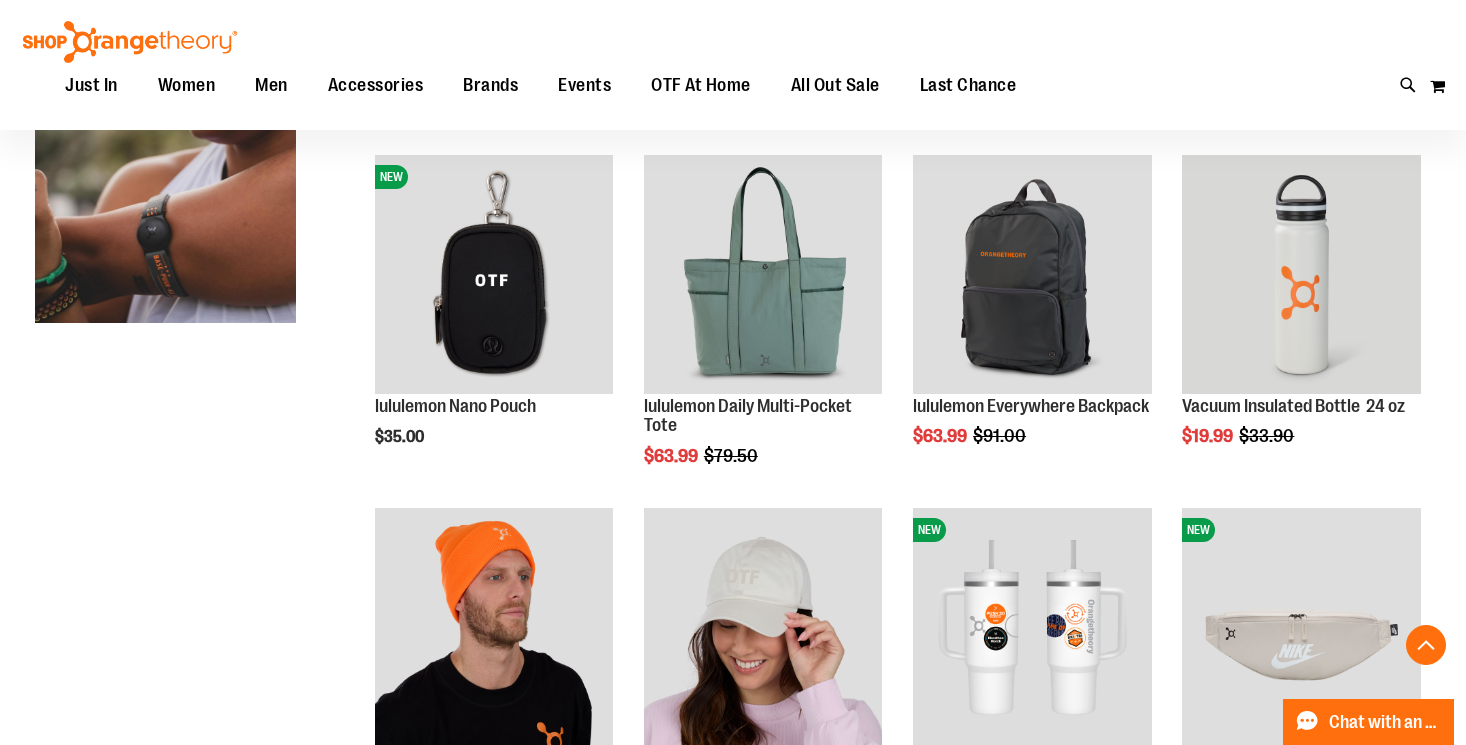 scroll, scrollTop: 193, scrollLeft: 0, axis: vertical 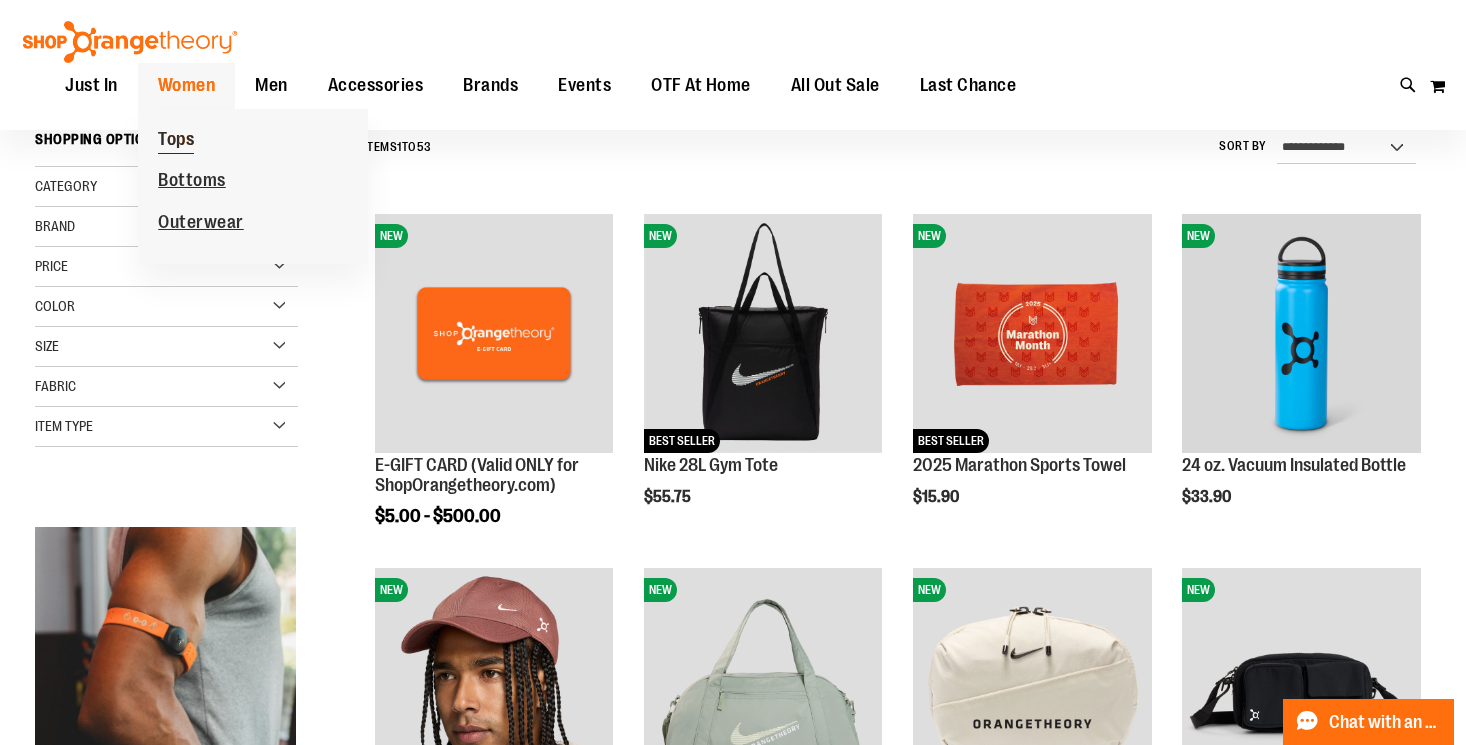 click on "Tops" at bounding box center [176, 141] 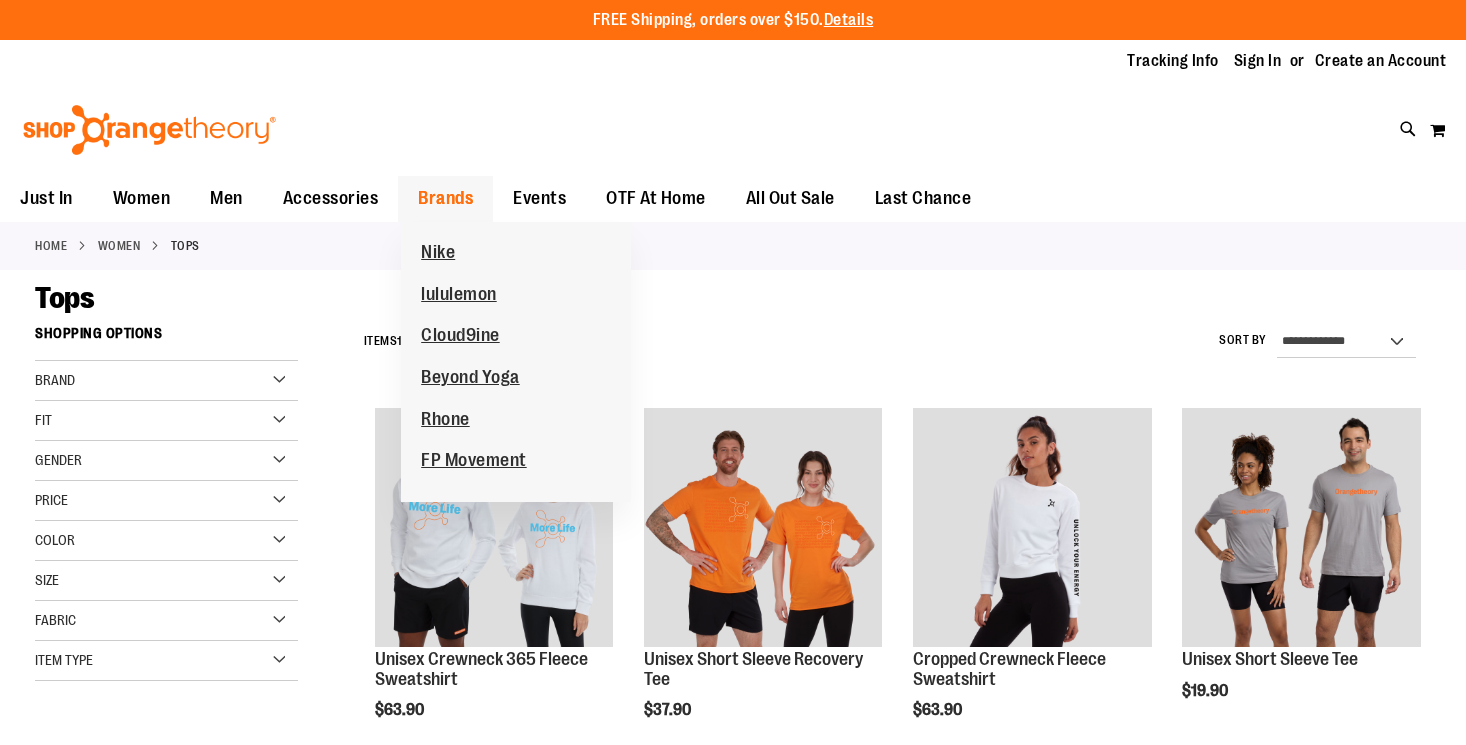 scroll, scrollTop: 0, scrollLeft: 0, axis: both 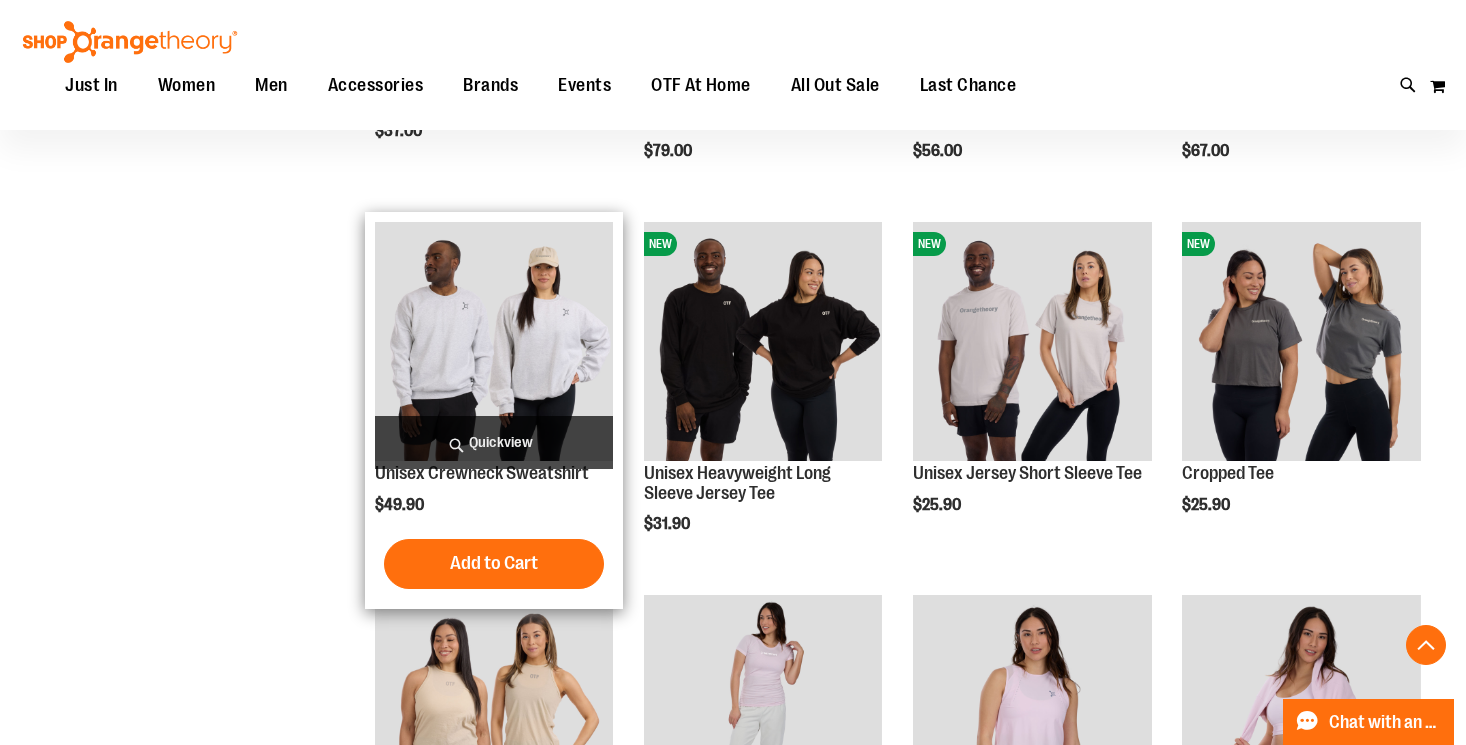 click on "Quickview" at bounding box center [494, 442] 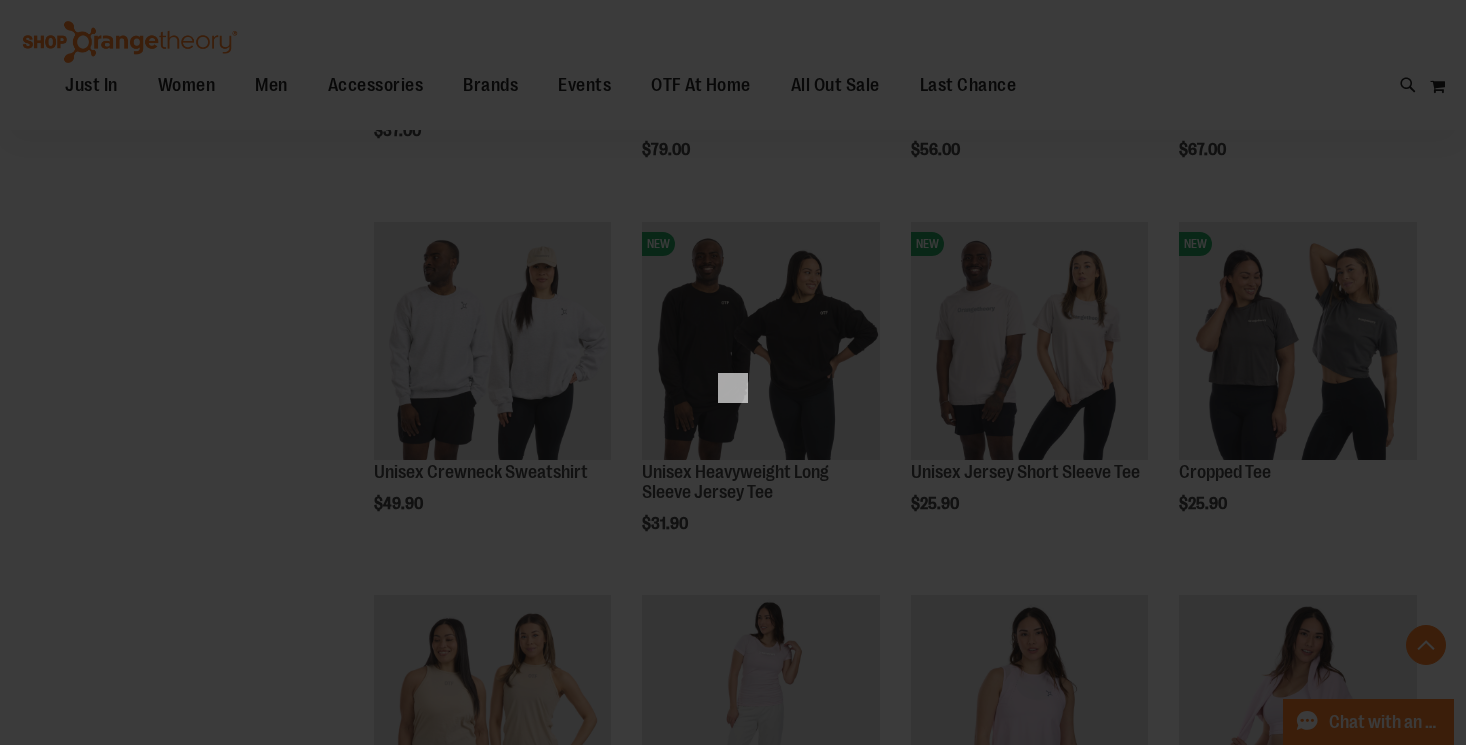 scroll, scrollTop: 0, scrollLeft: 0, axis: both 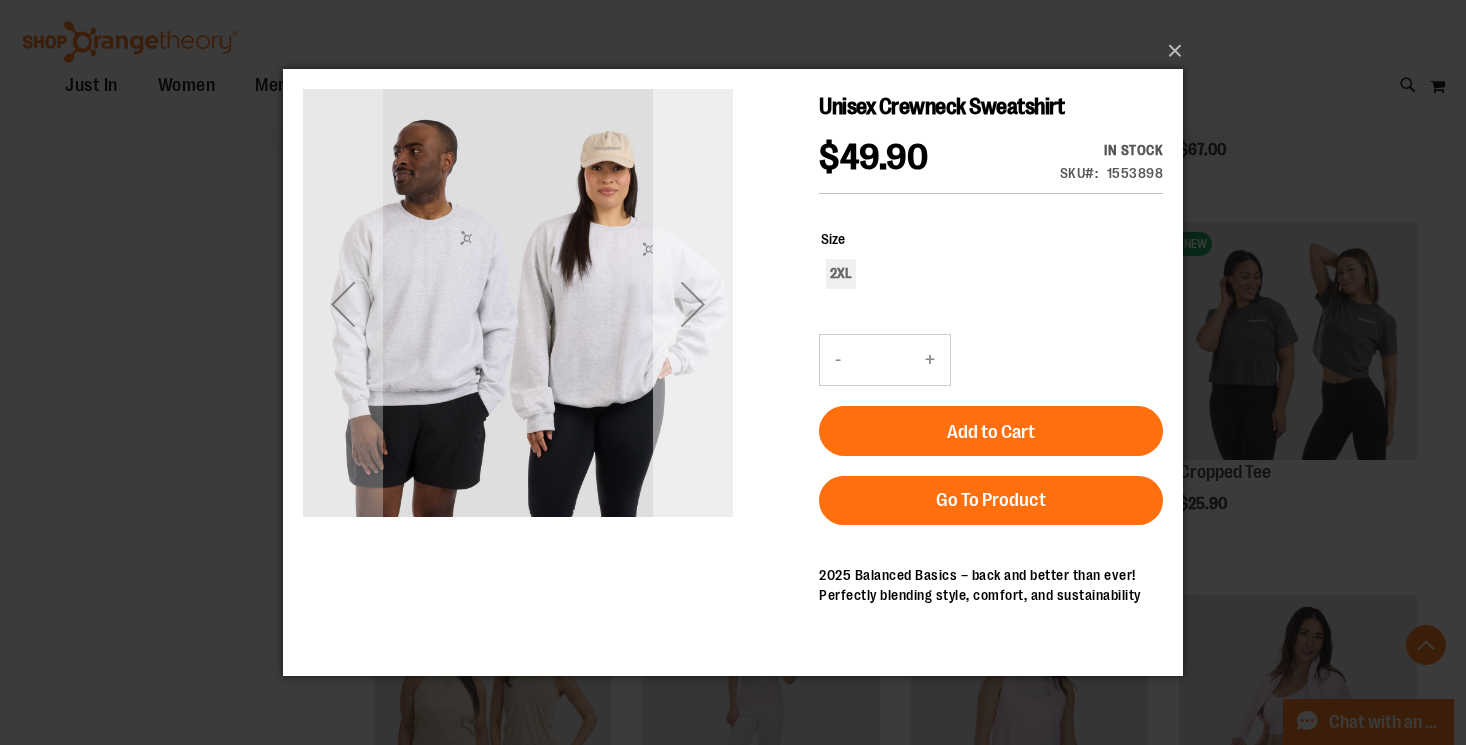 click at bounding box center [693, 304] 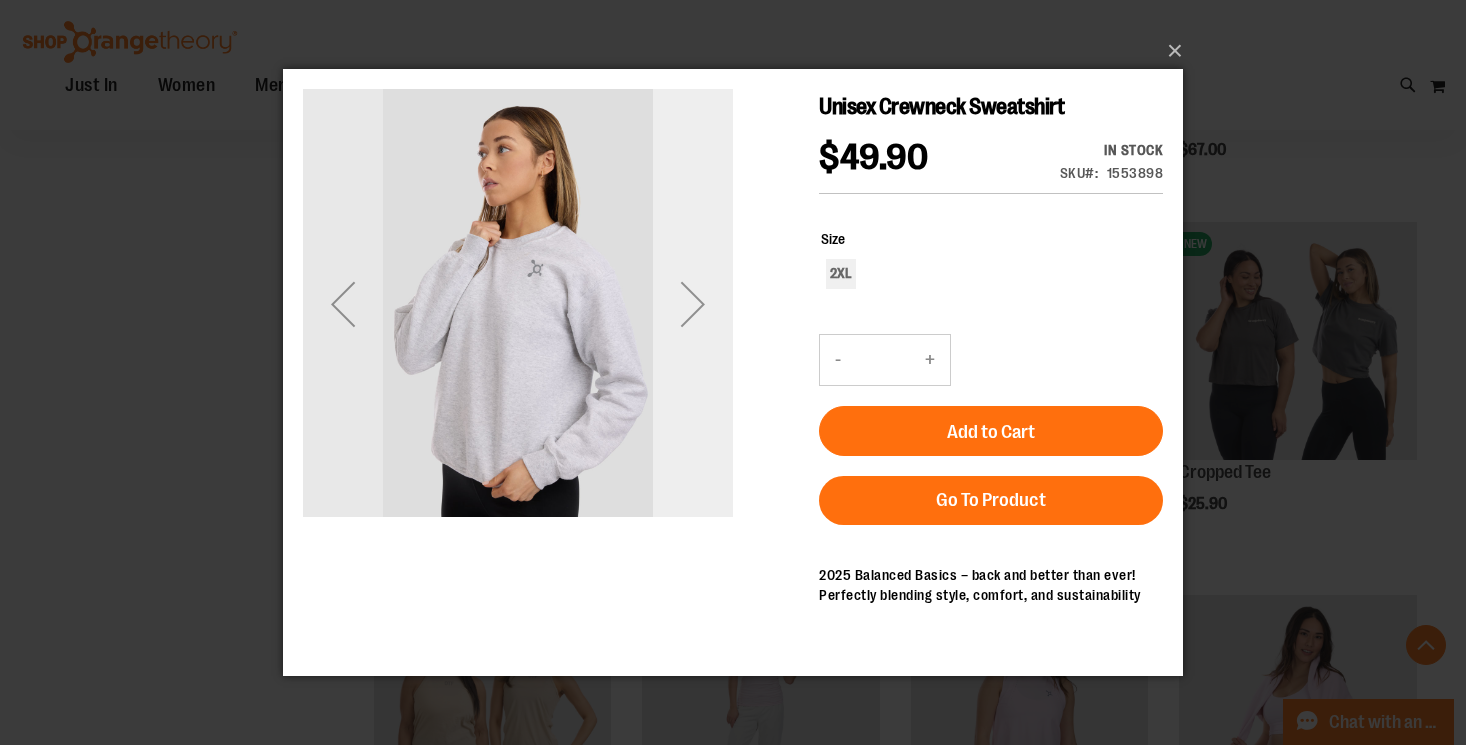 click at bounding box center [693, 304] 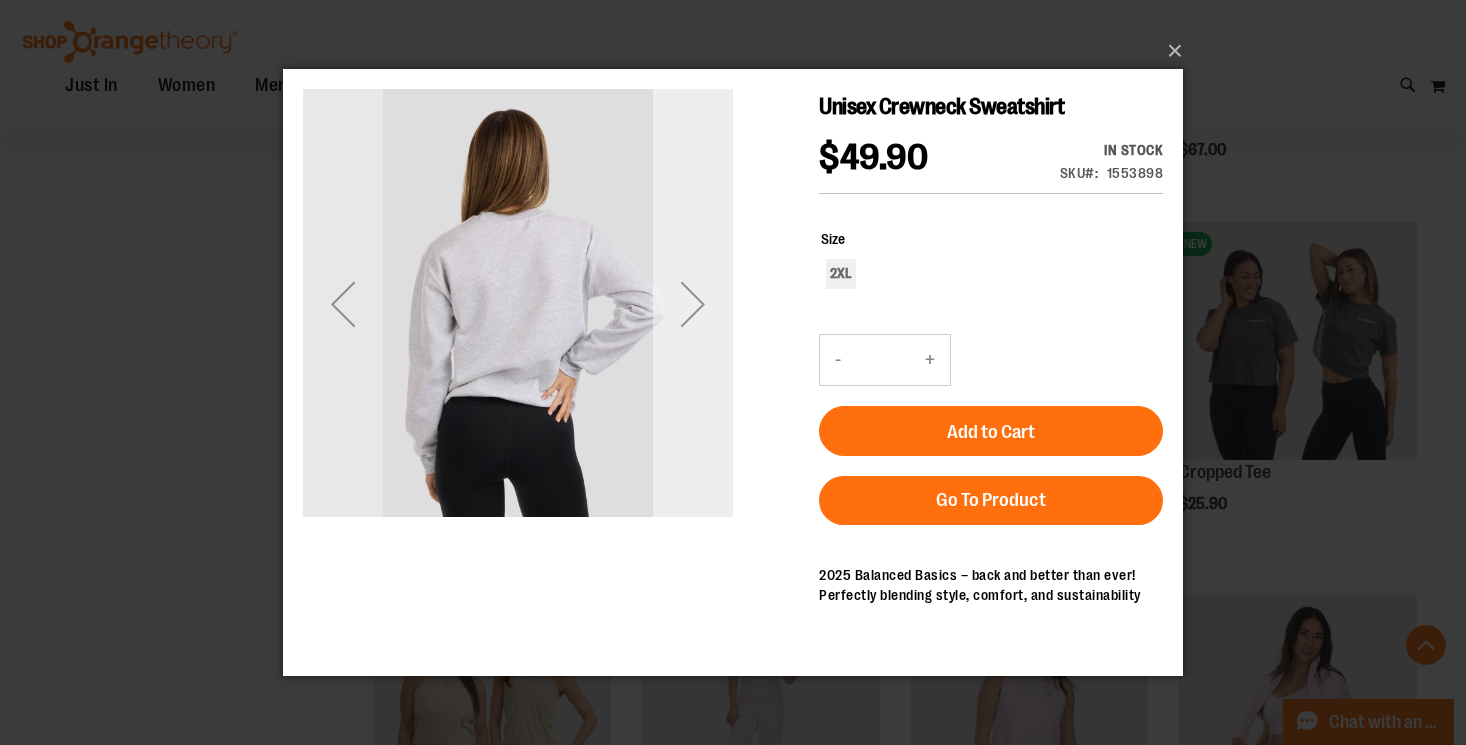click at bounding box center [693, 304] 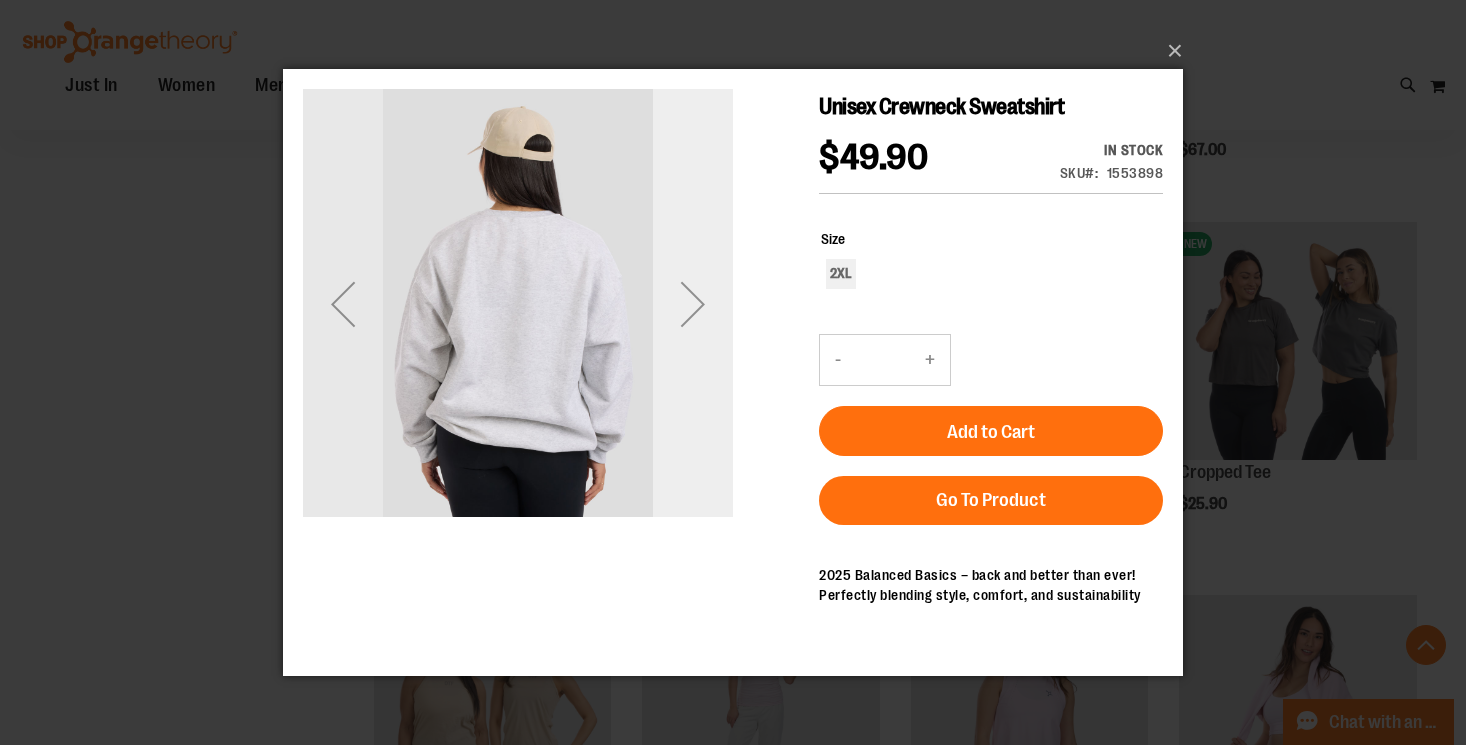 click at bounding box center (693, 304) 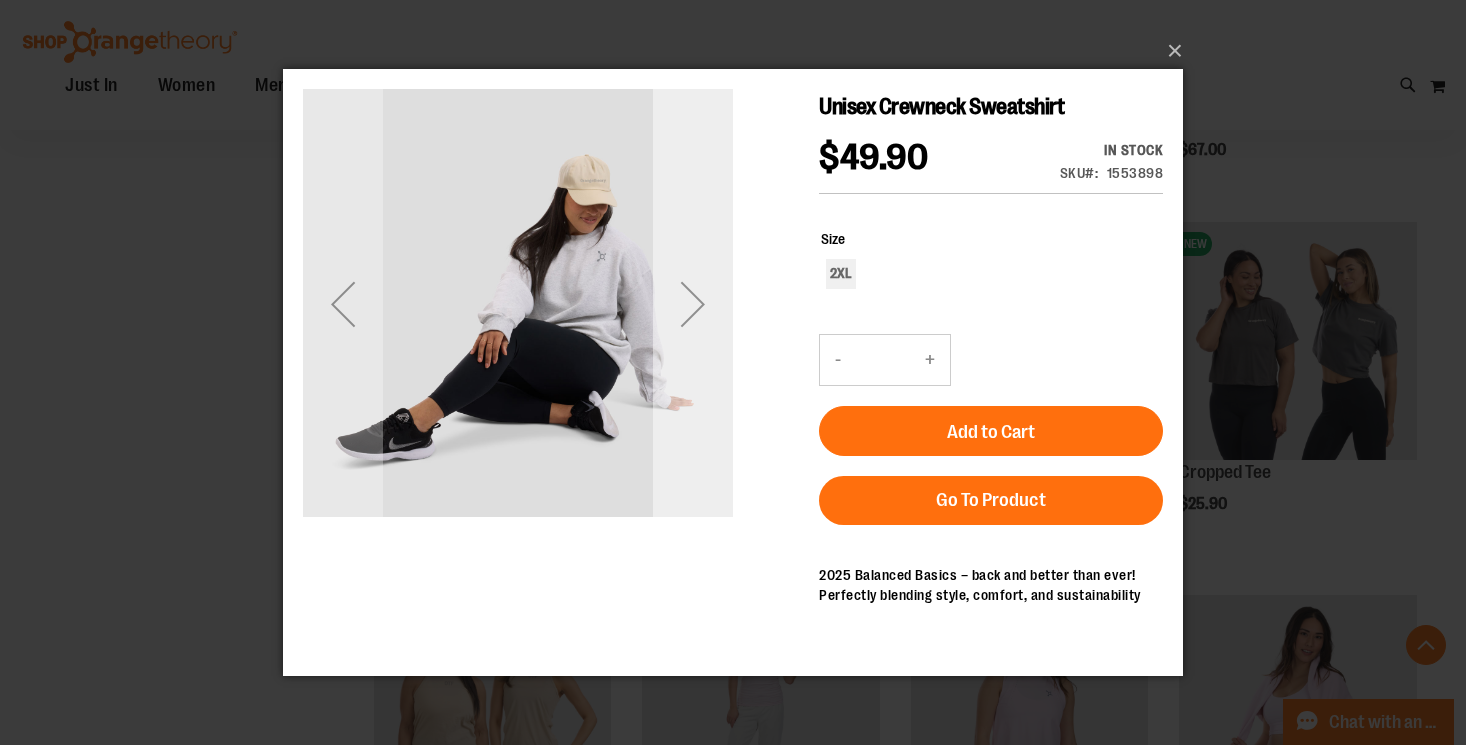 click at bounding box center [693, 304] 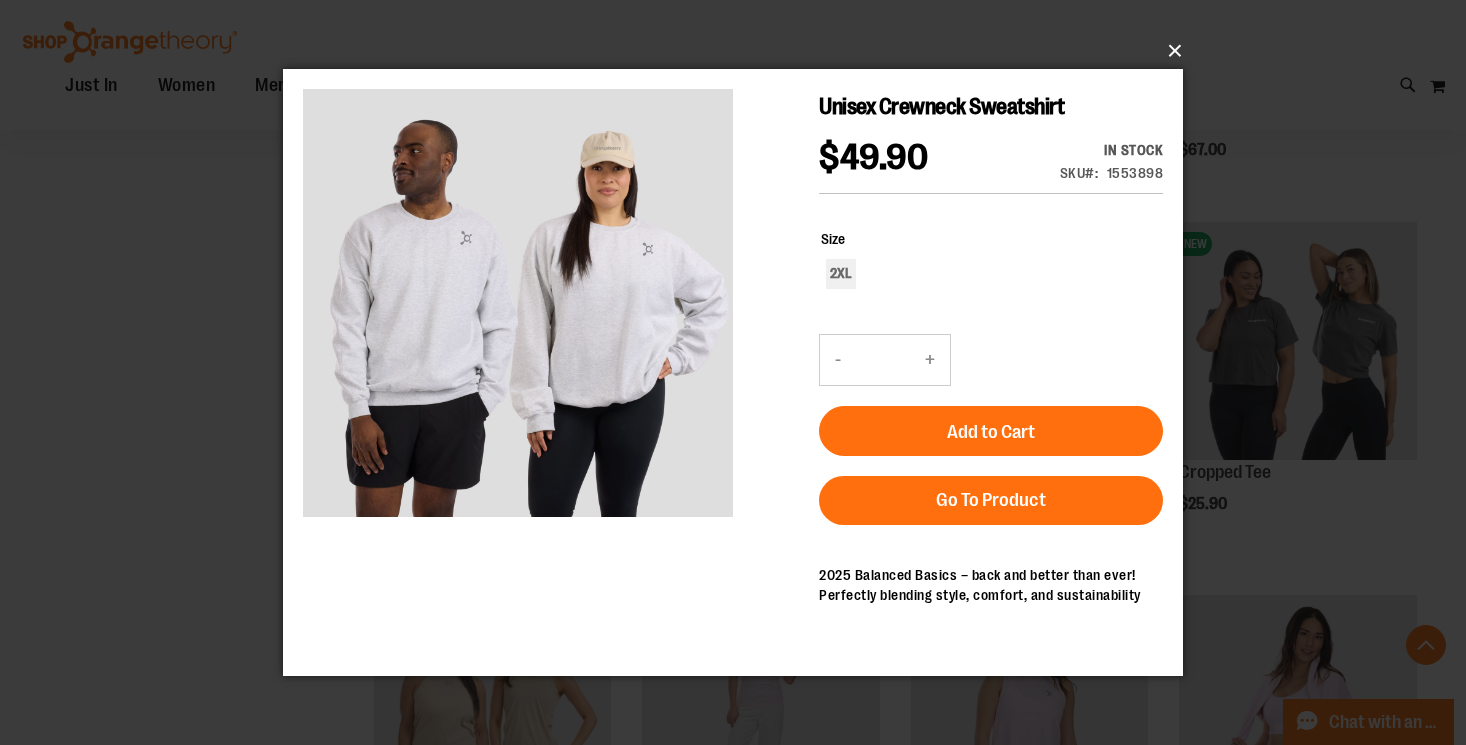 click on "×" at bounding box center (739, 51) 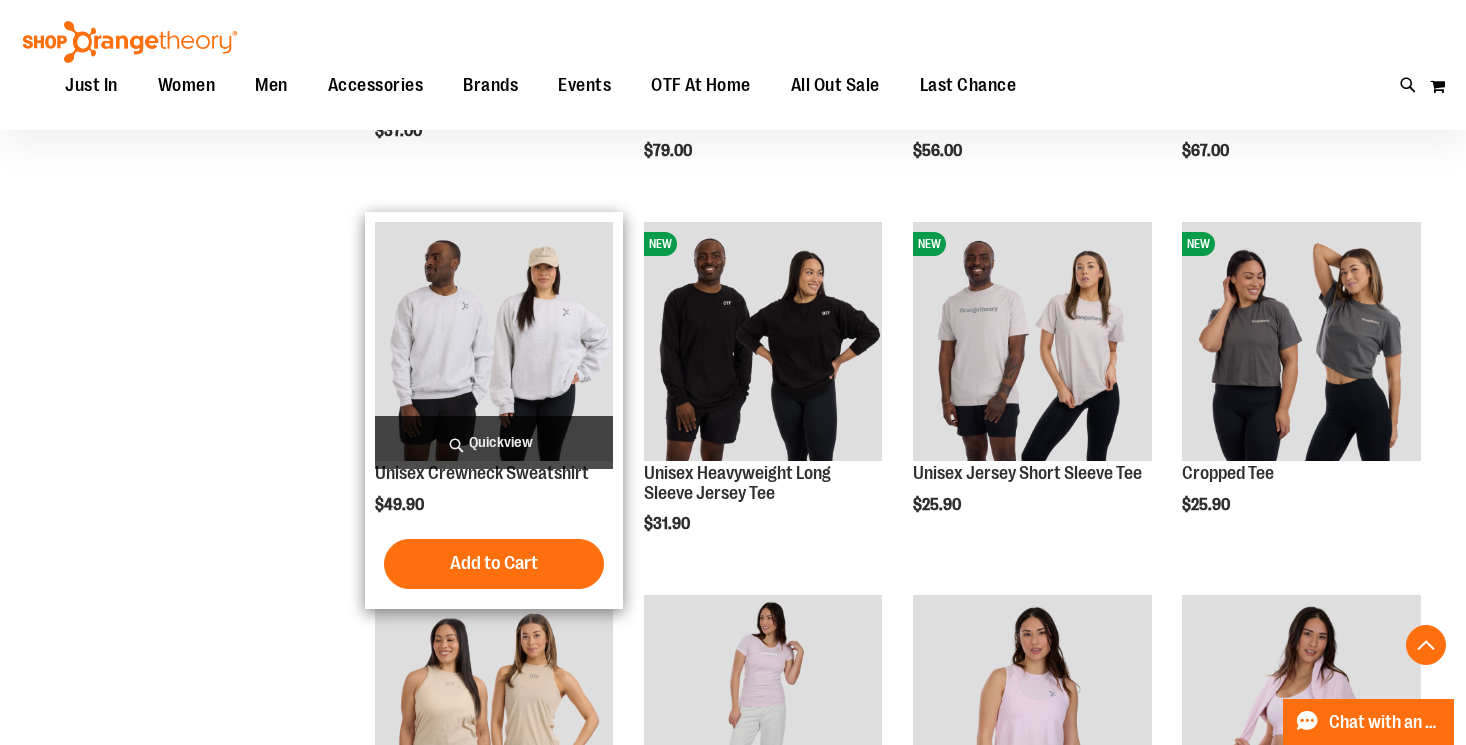 click on "Quickview" at bounding box center (494, 442) 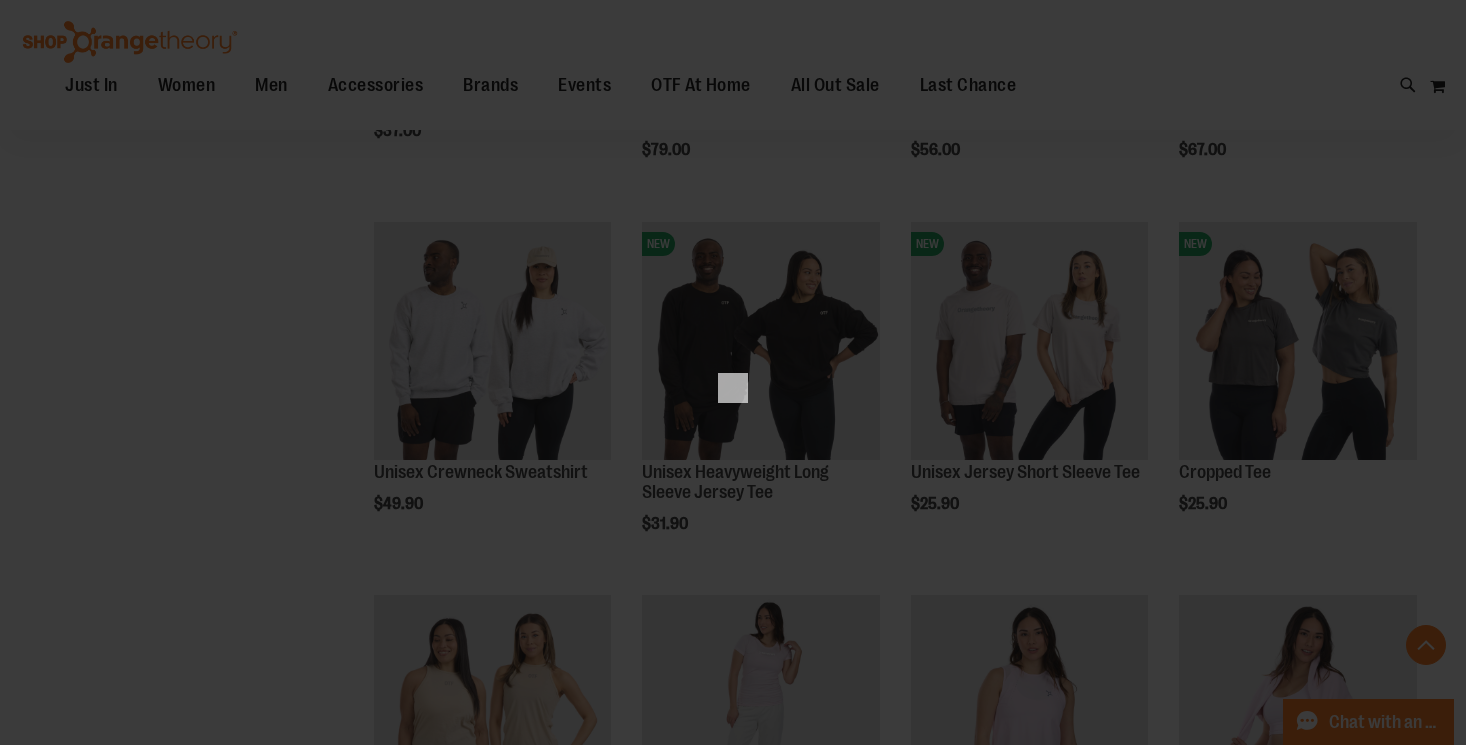 scroll, scrollTop: 0, scrollLeft: 0, axis: both 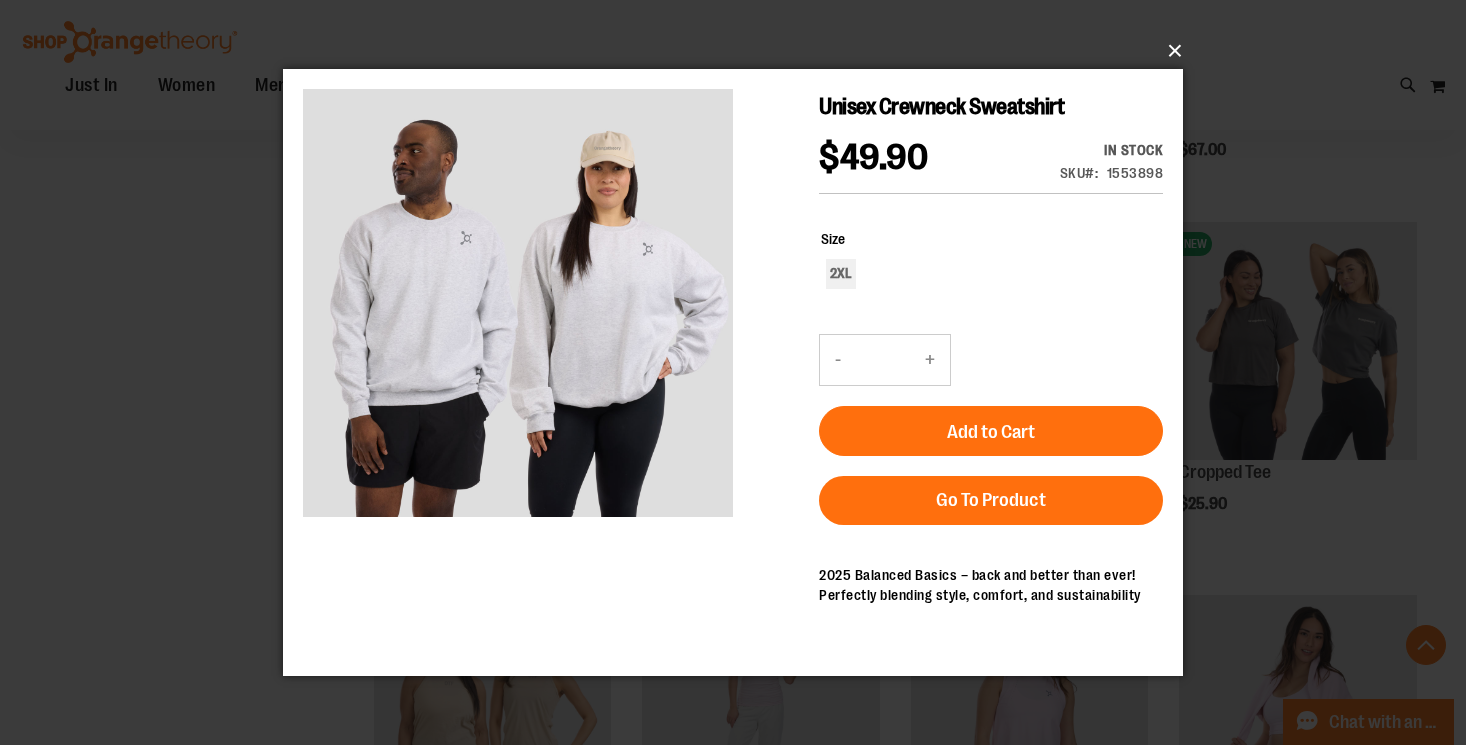 click on "×" at bounding box center (739, 51) 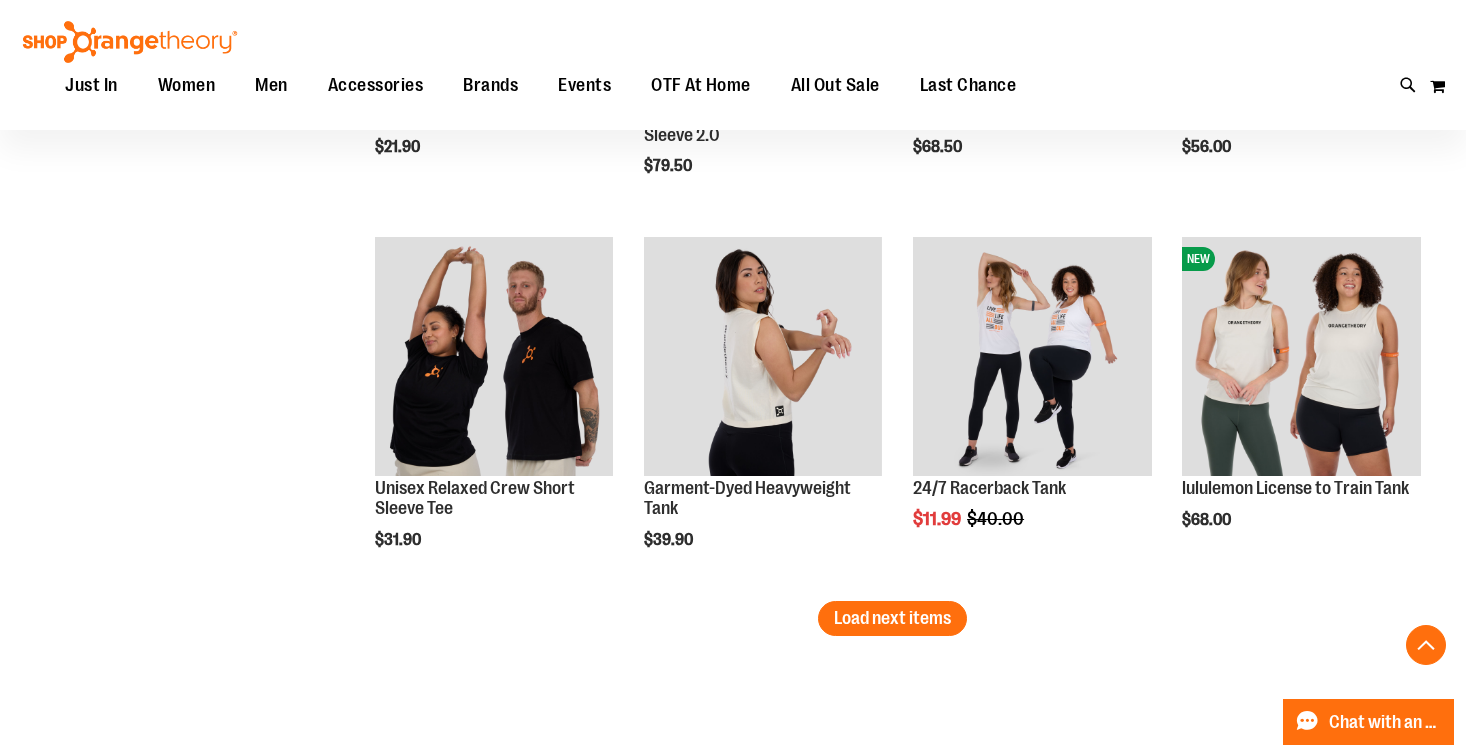 scroll, scrollTop: 3156, scrollLeft: 0, axis: vertical 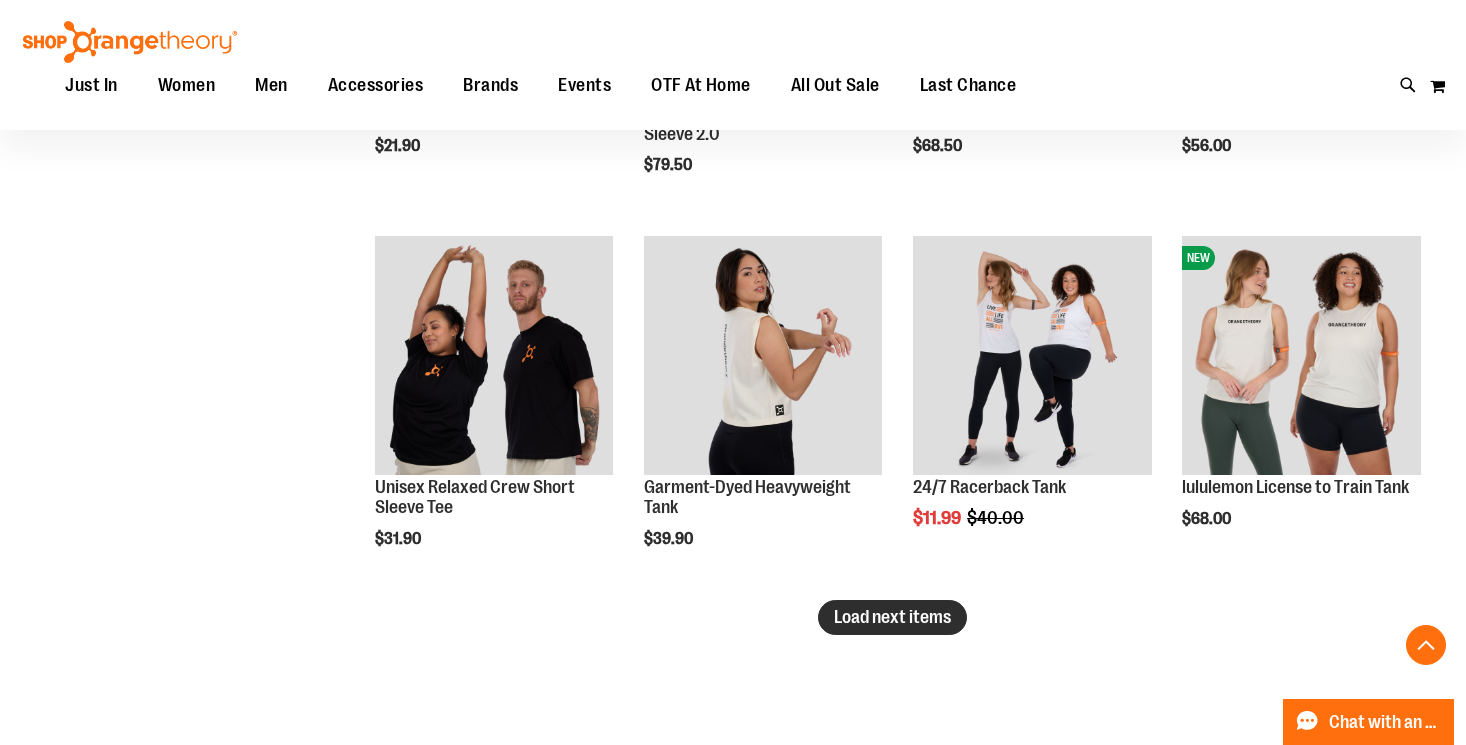 click on "Load next items" at bounding box center [892, 617] 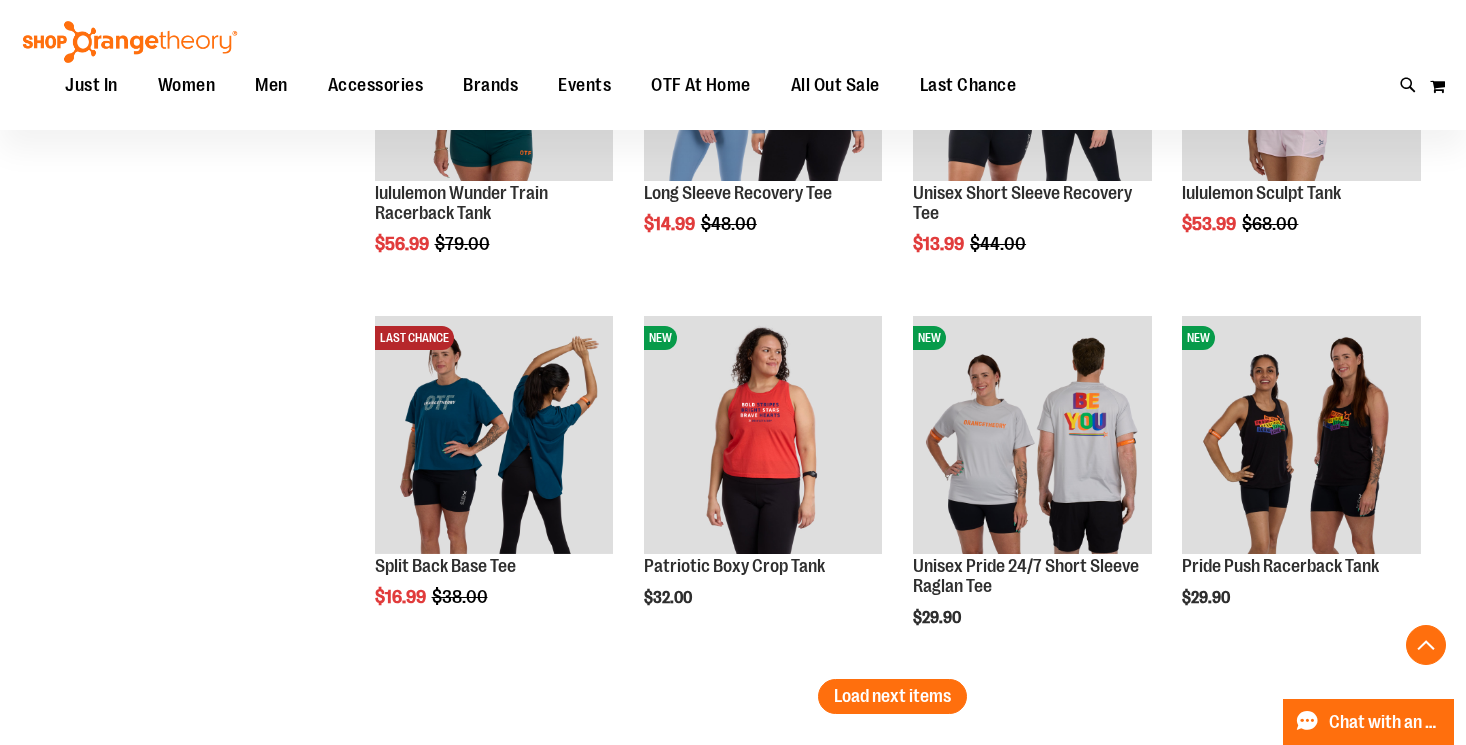 scroll, scrollTop: 4201, scrollLeft: 0, axis: vertical 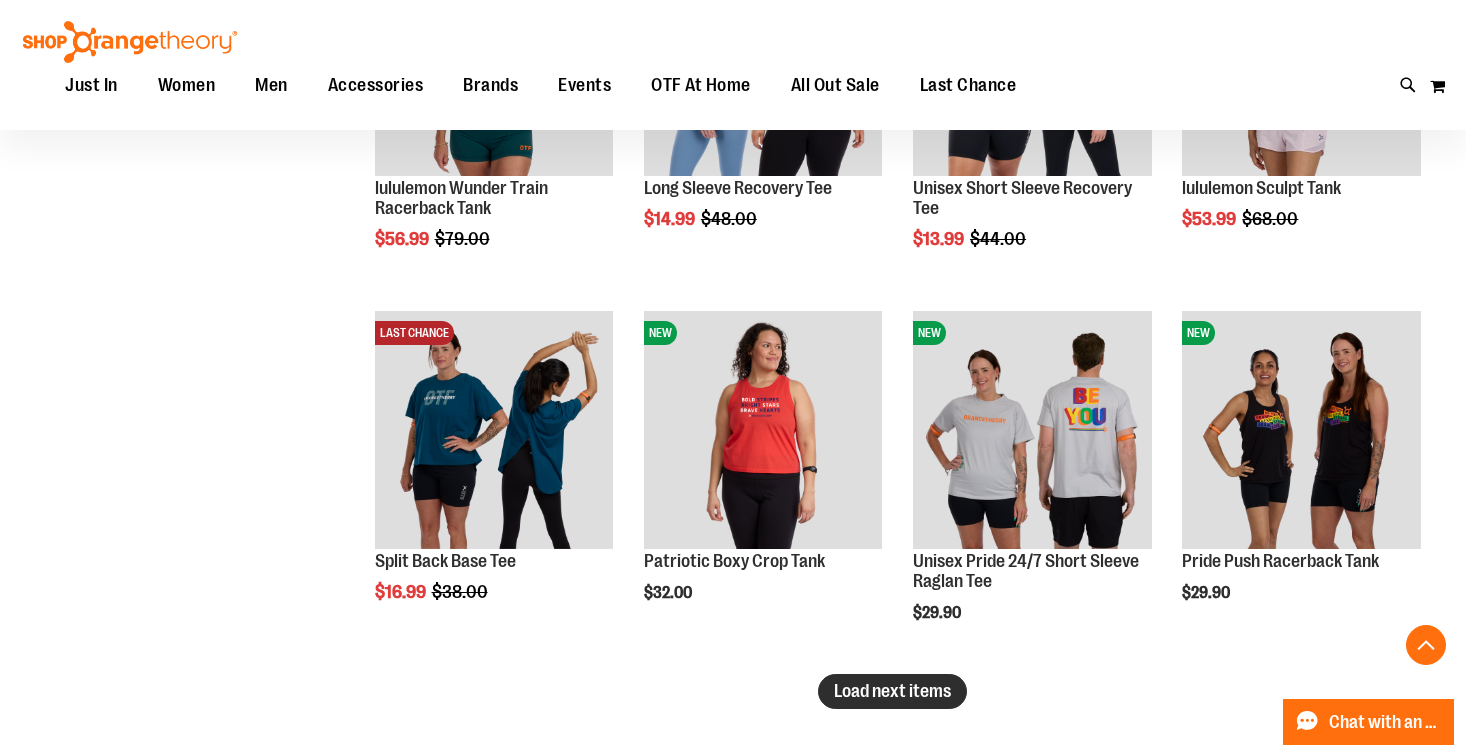 click on "Load next items" at bounding box center (892, 691) 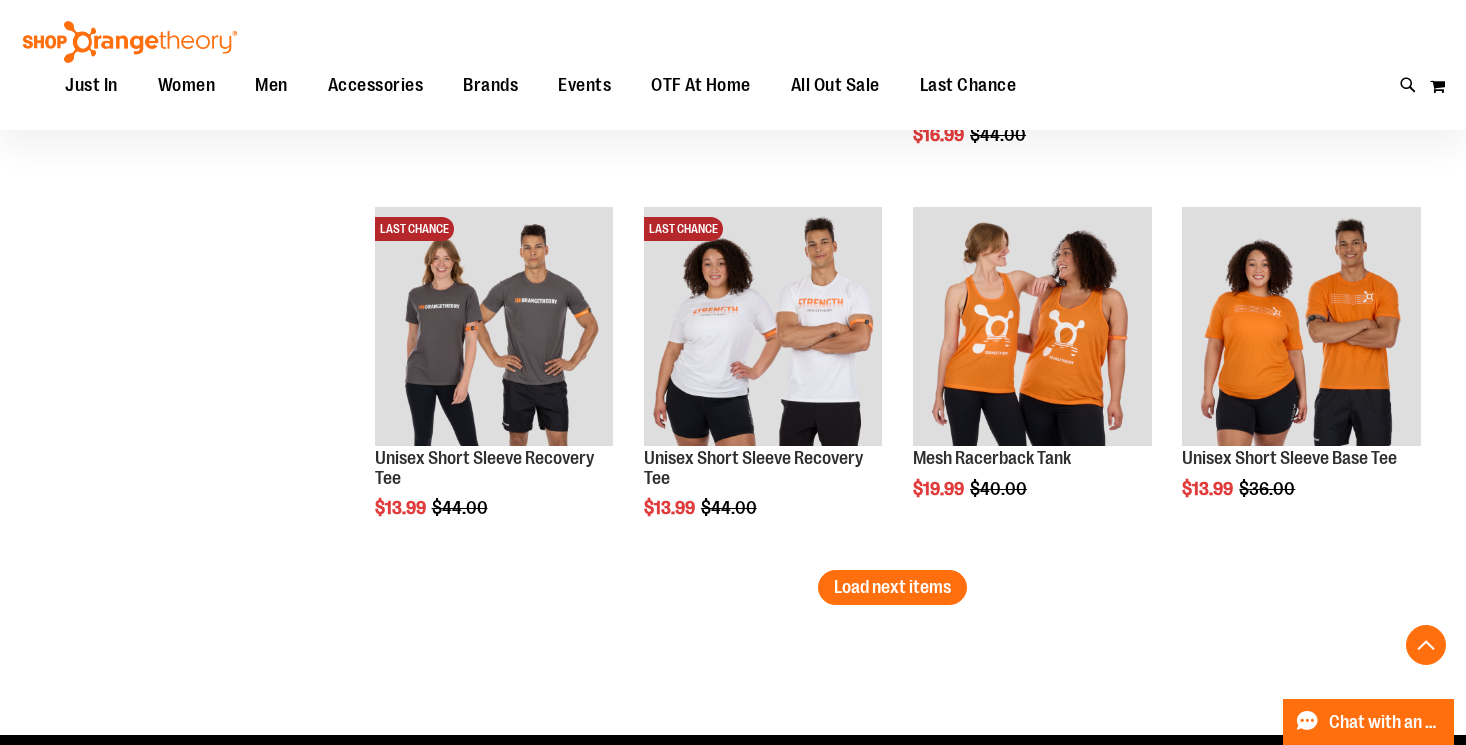 scroll, scrollTop: 5427, scrollLeft: 0, axis: vertical 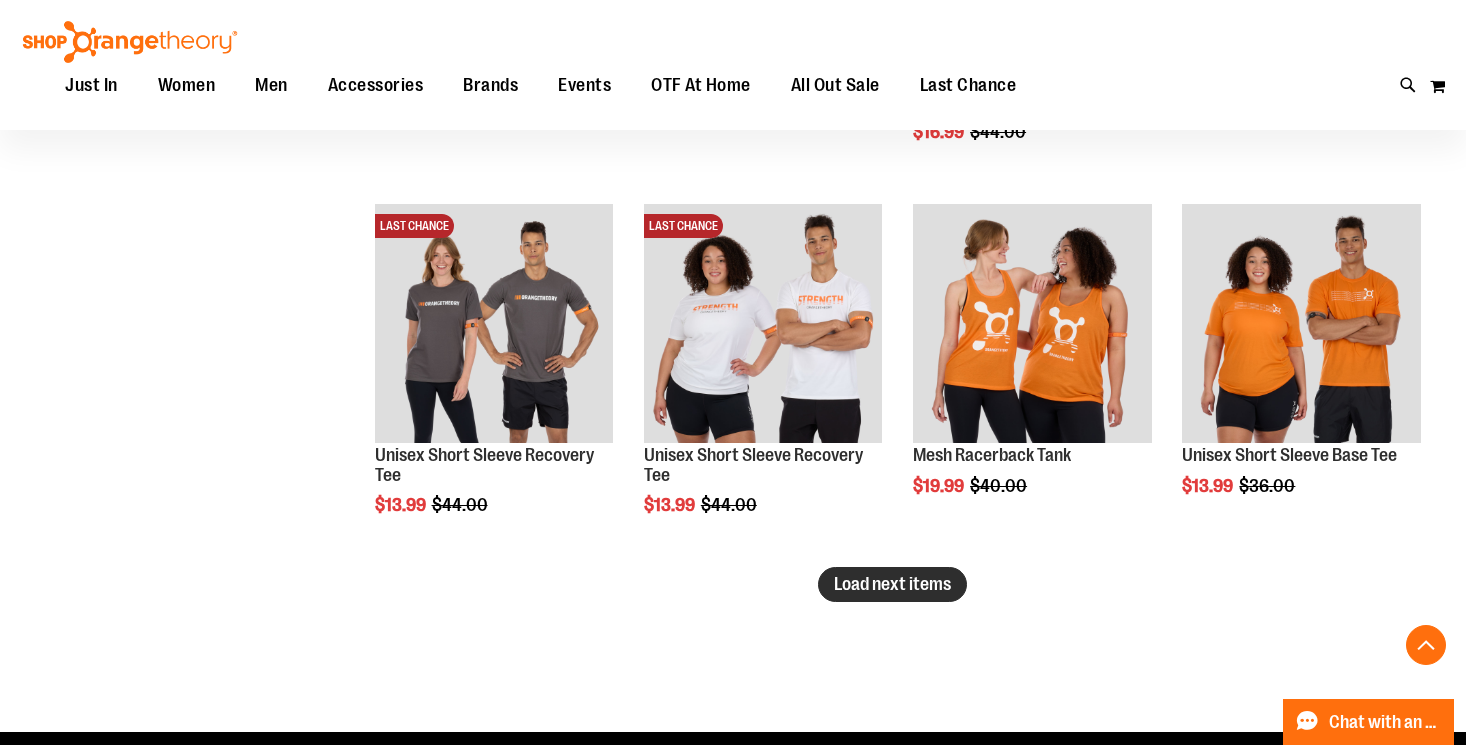 click on "Load next items" at bounding box center [892, 584] 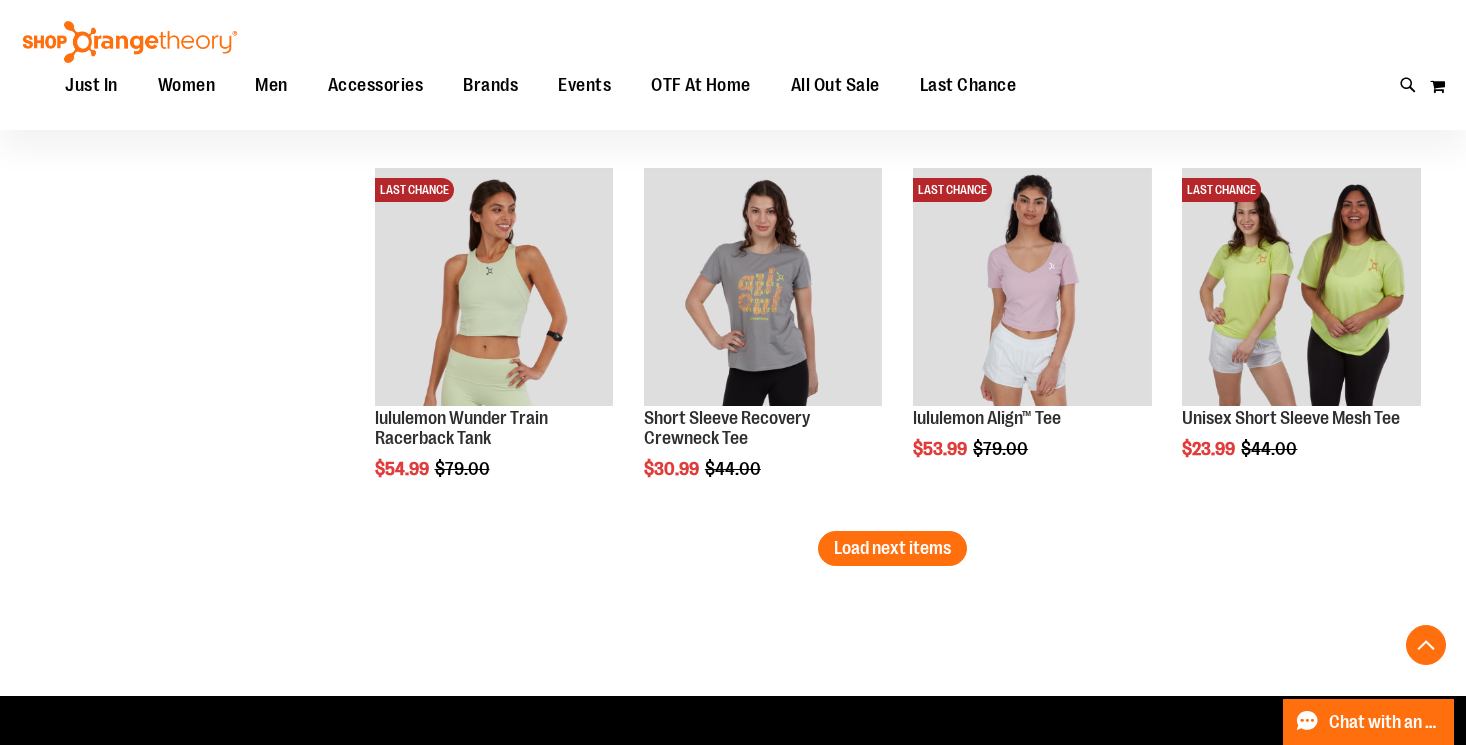 scroll, scrollTop: 6544, scrollLeft: 0, axis: vertical 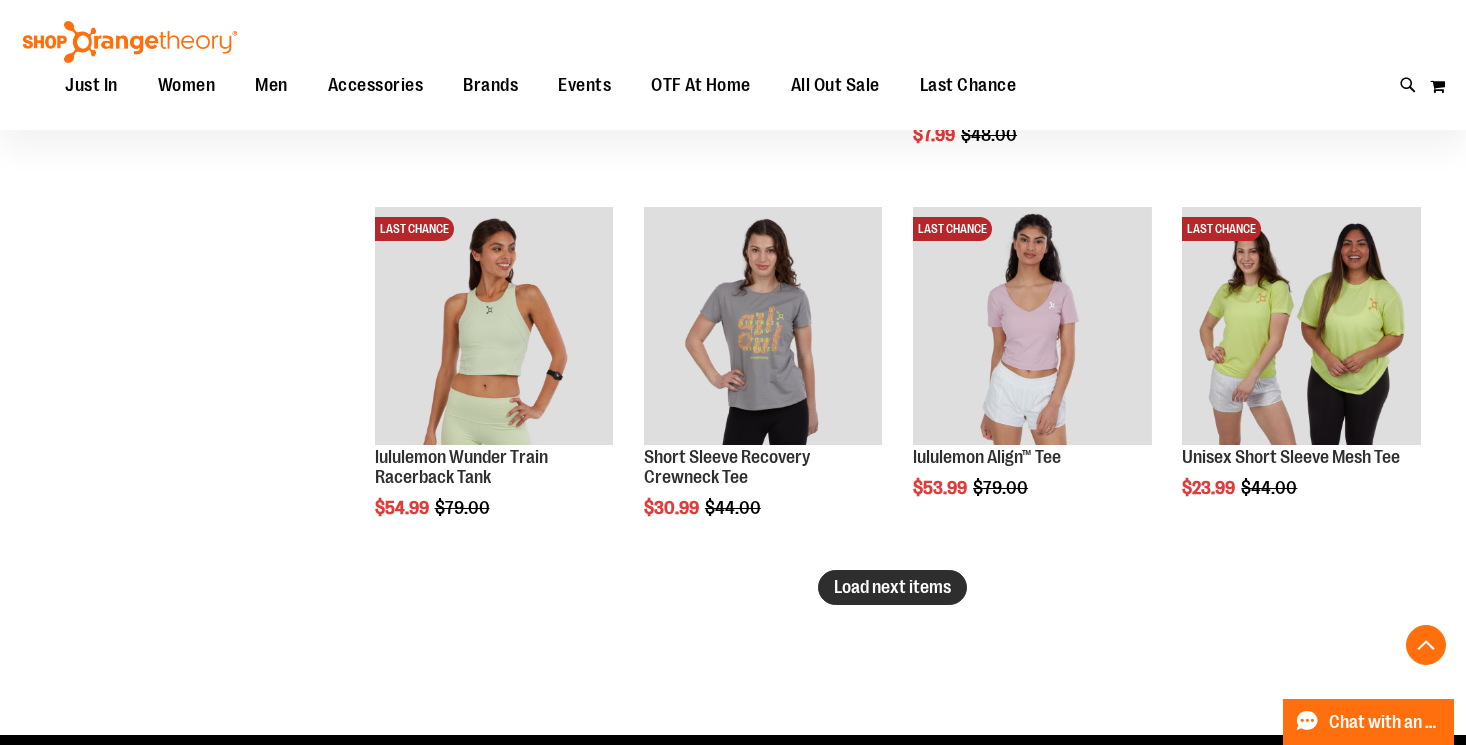 click on "Load next items" at bounding box center (892, 587) 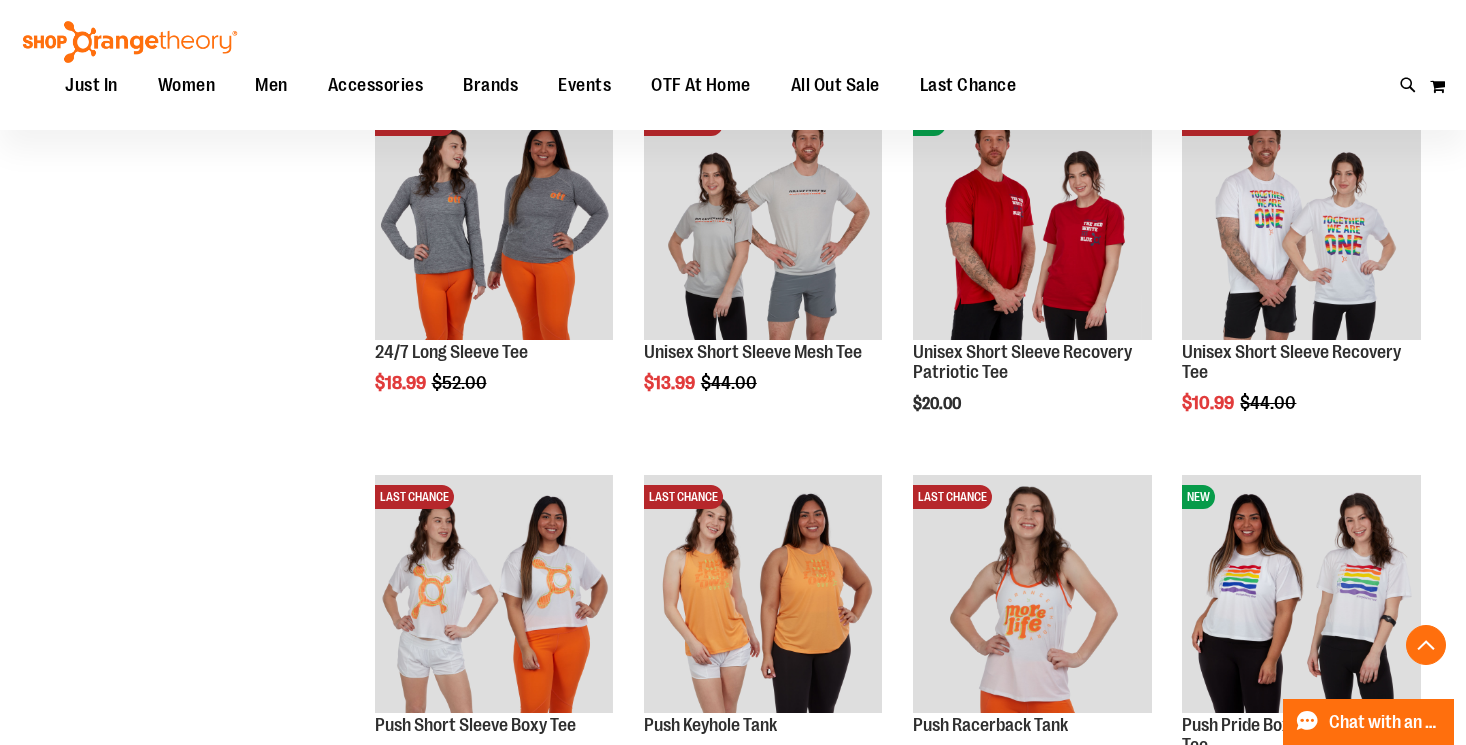 scroll, scrollTop: 7024, scrollLeft: 0, axis: vertical 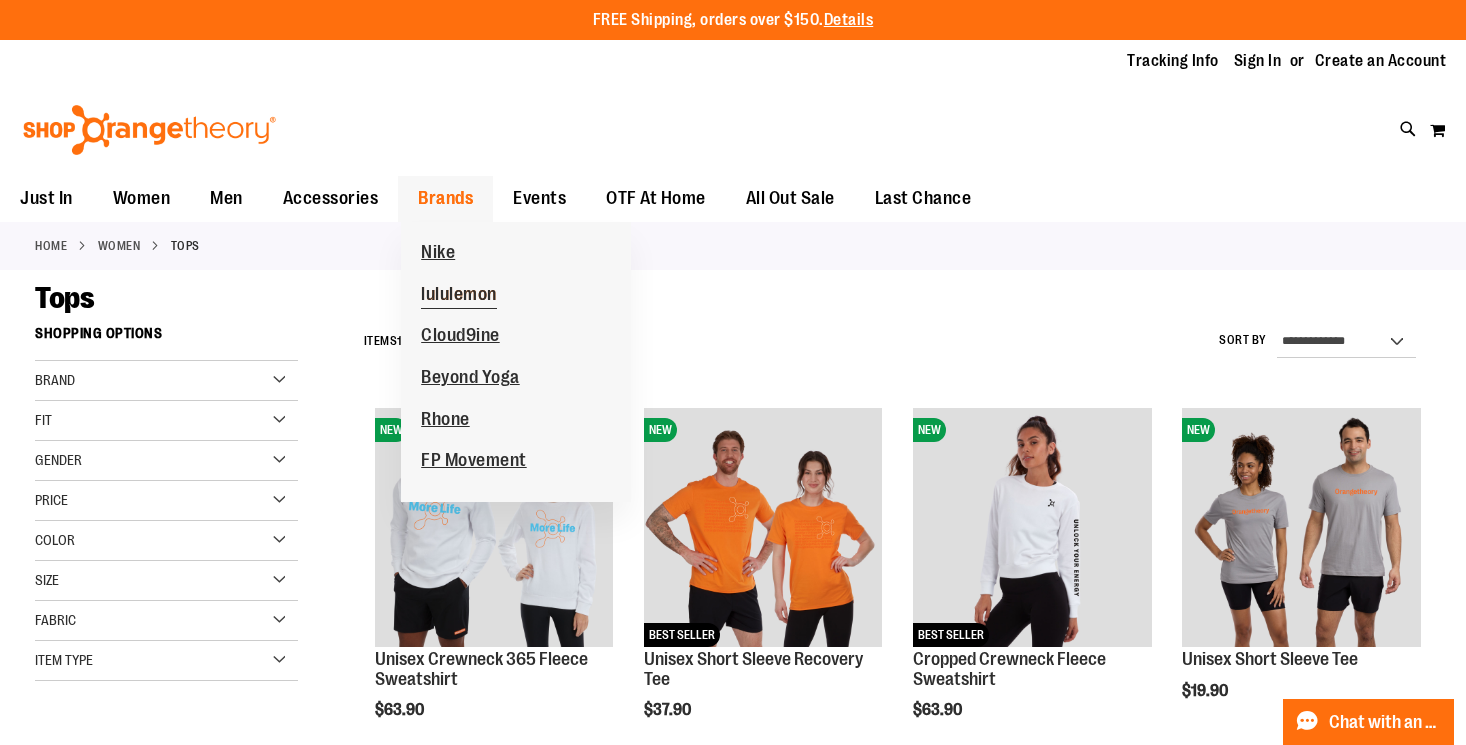 click on "lululemon" at bounding box center [459, 296] 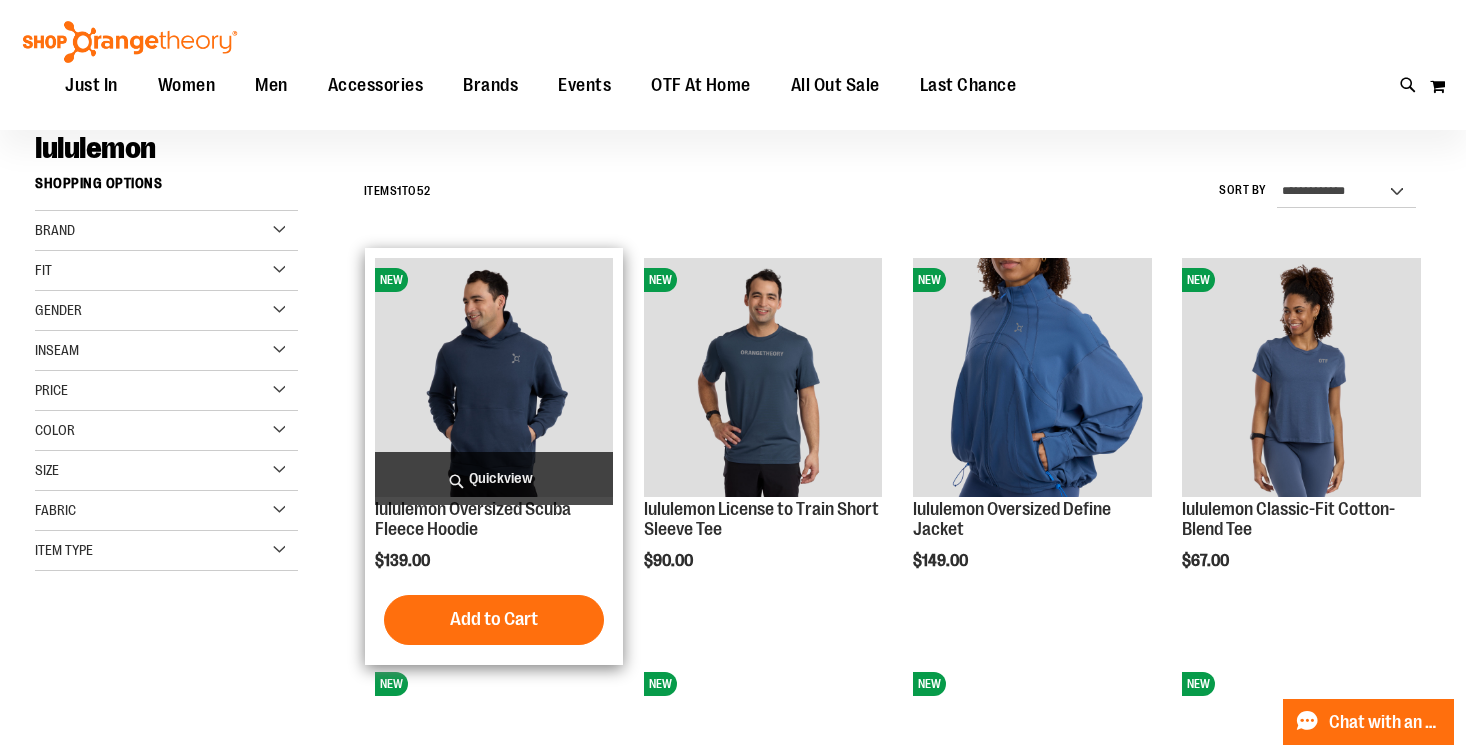 scroll, scrollTop: 151, scrollLeft: 0, axis: vertical 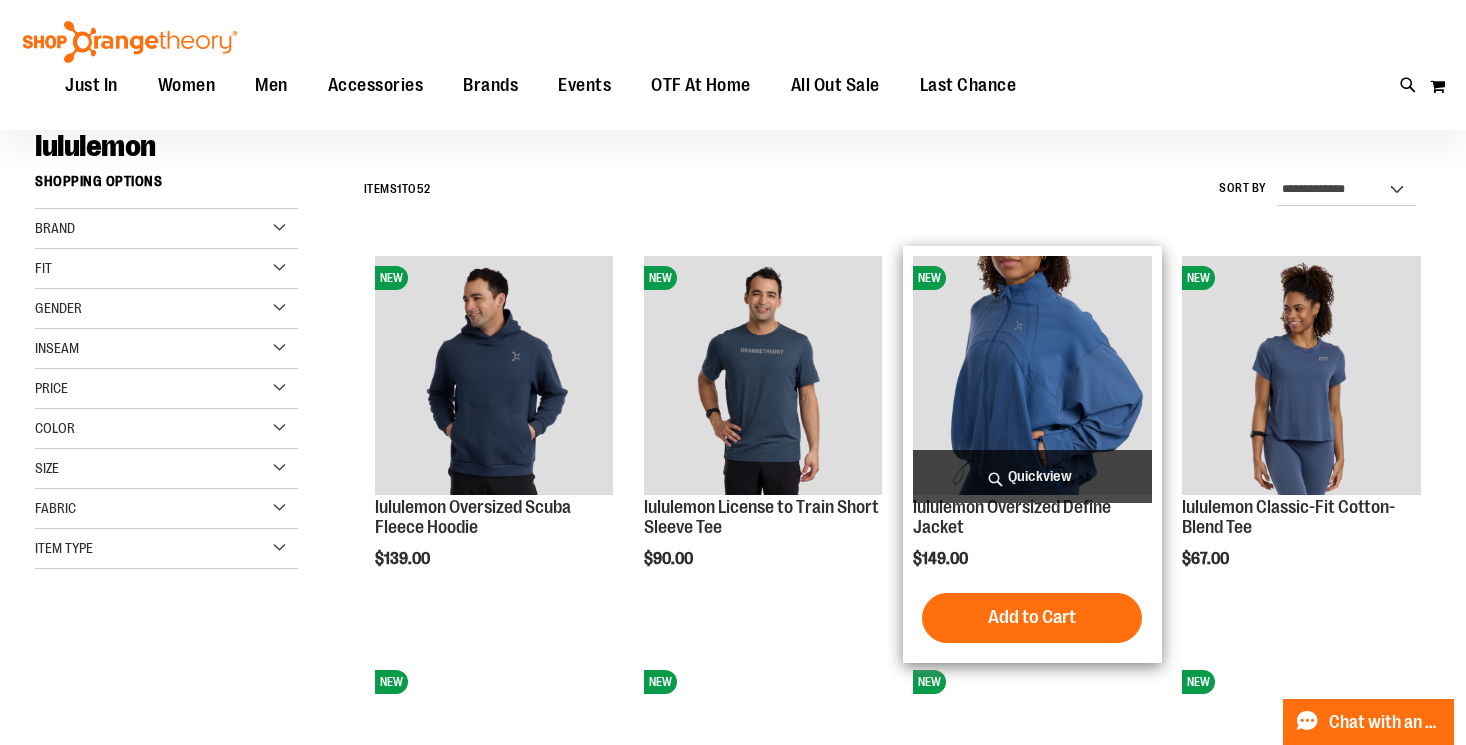 click at bounding box center (1032, 375) 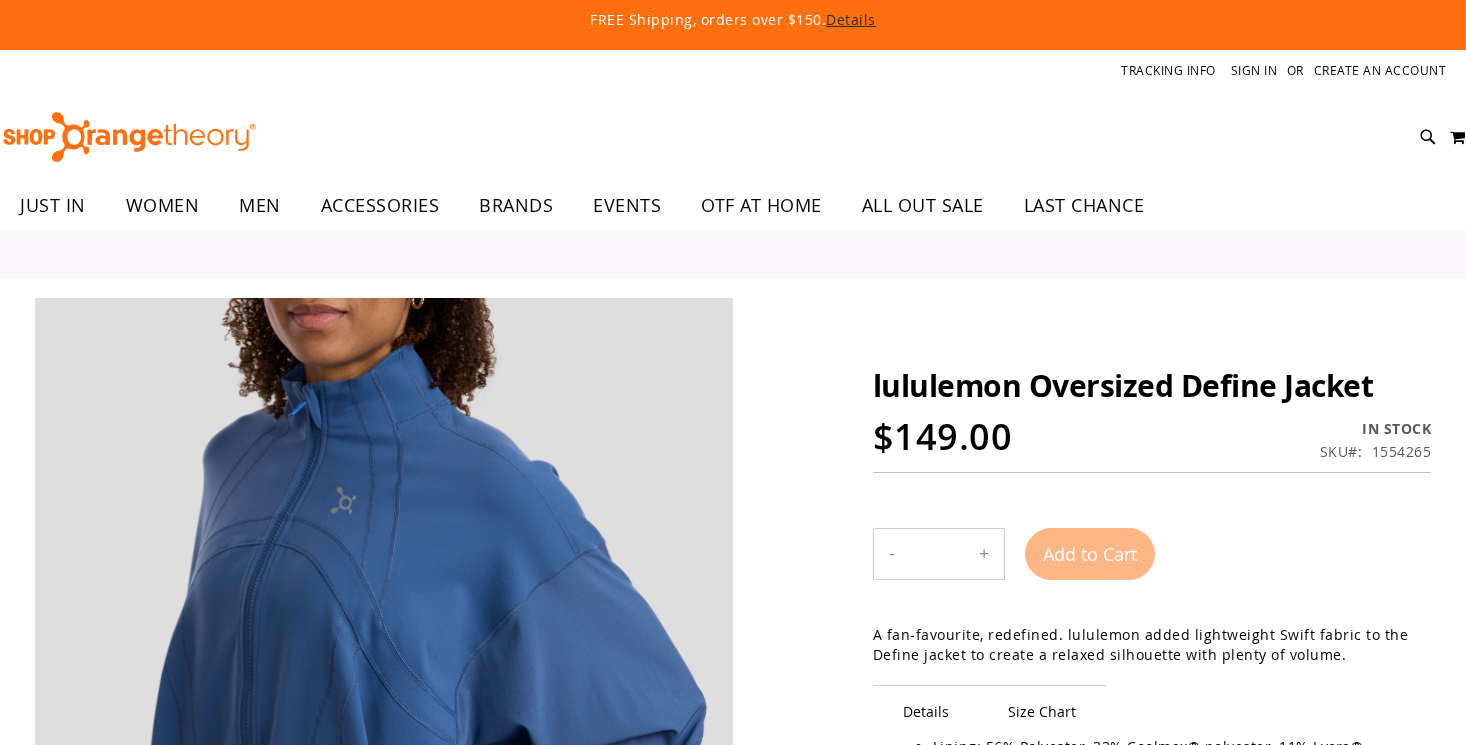 scroll, scrollTop: 0, scrollLeft: 0, axis: both 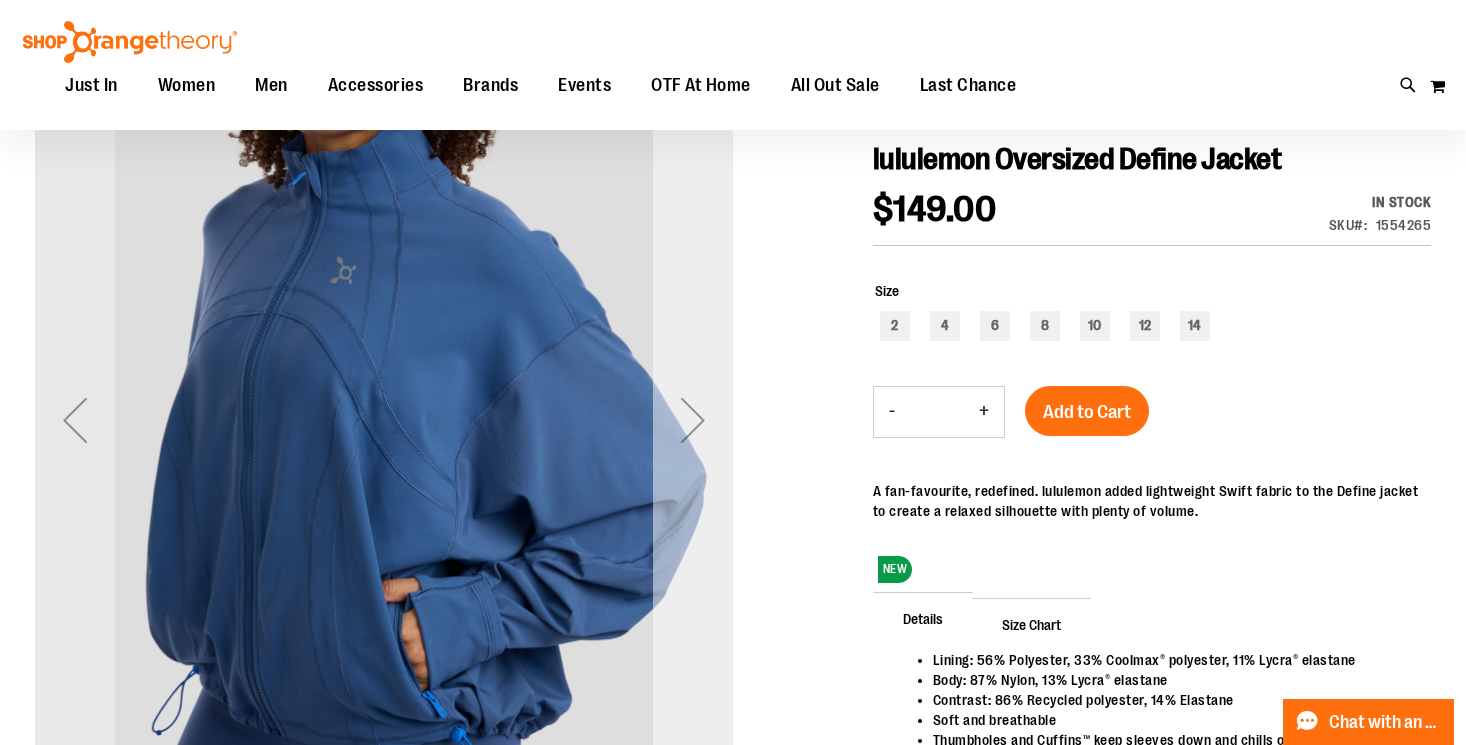 click at bounding box center [693, 420] 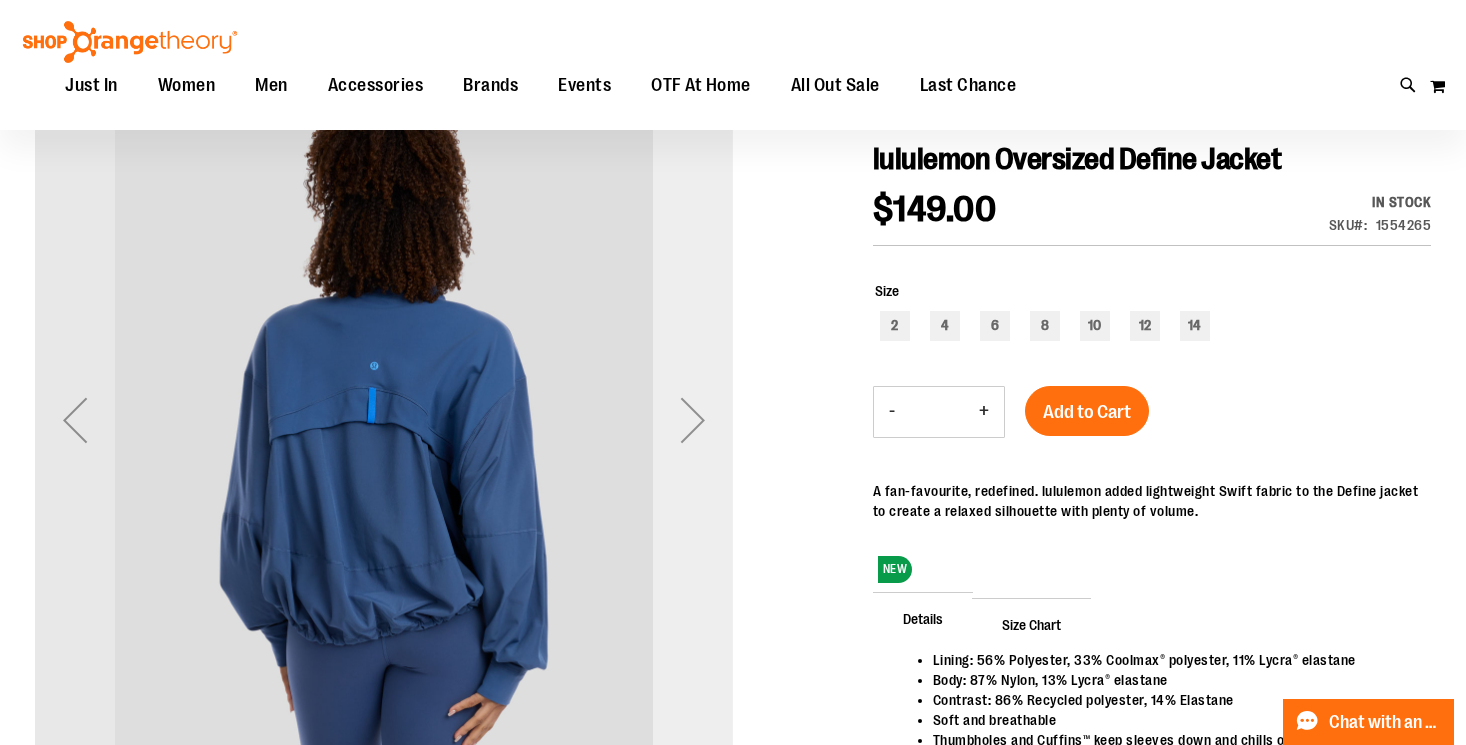 click at bounding box center [693, 420] 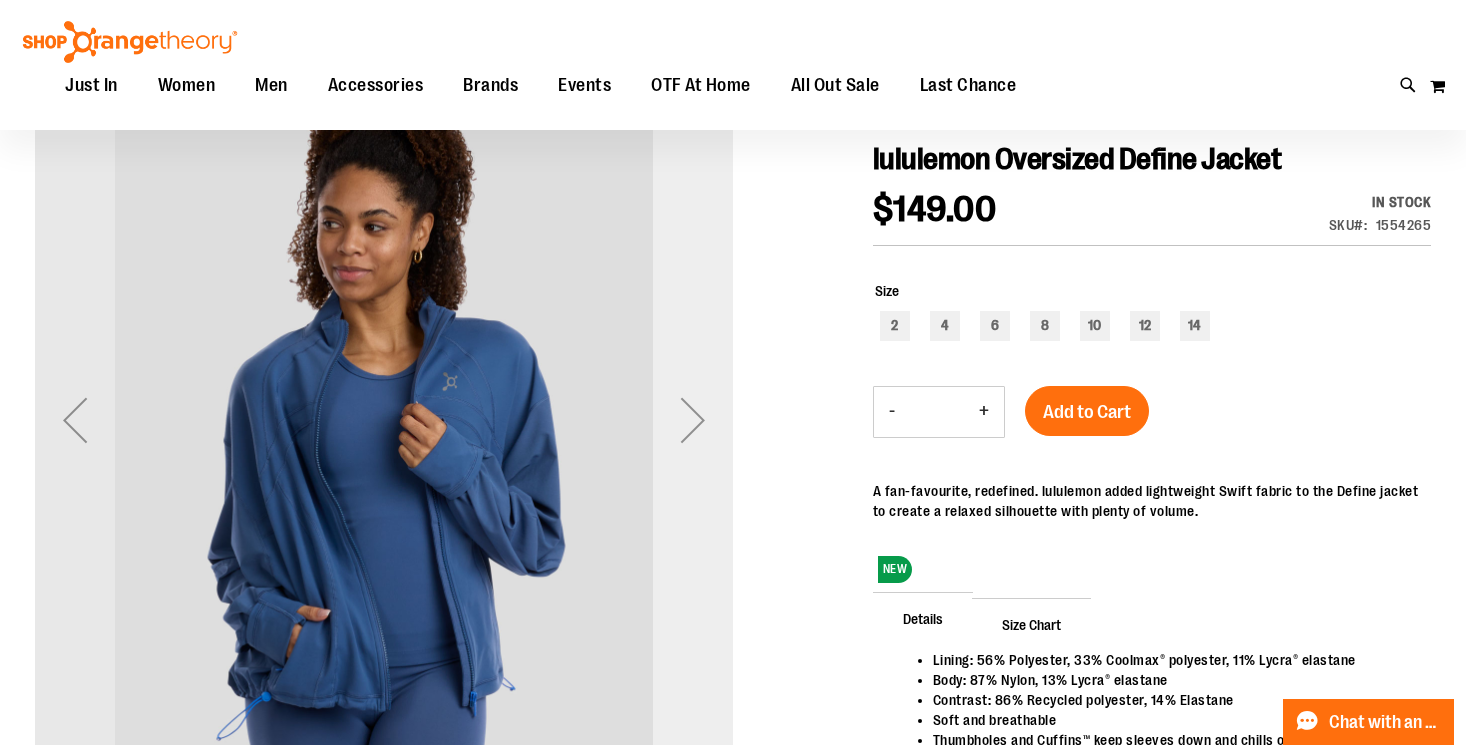 click at bounding box center (693, 420) 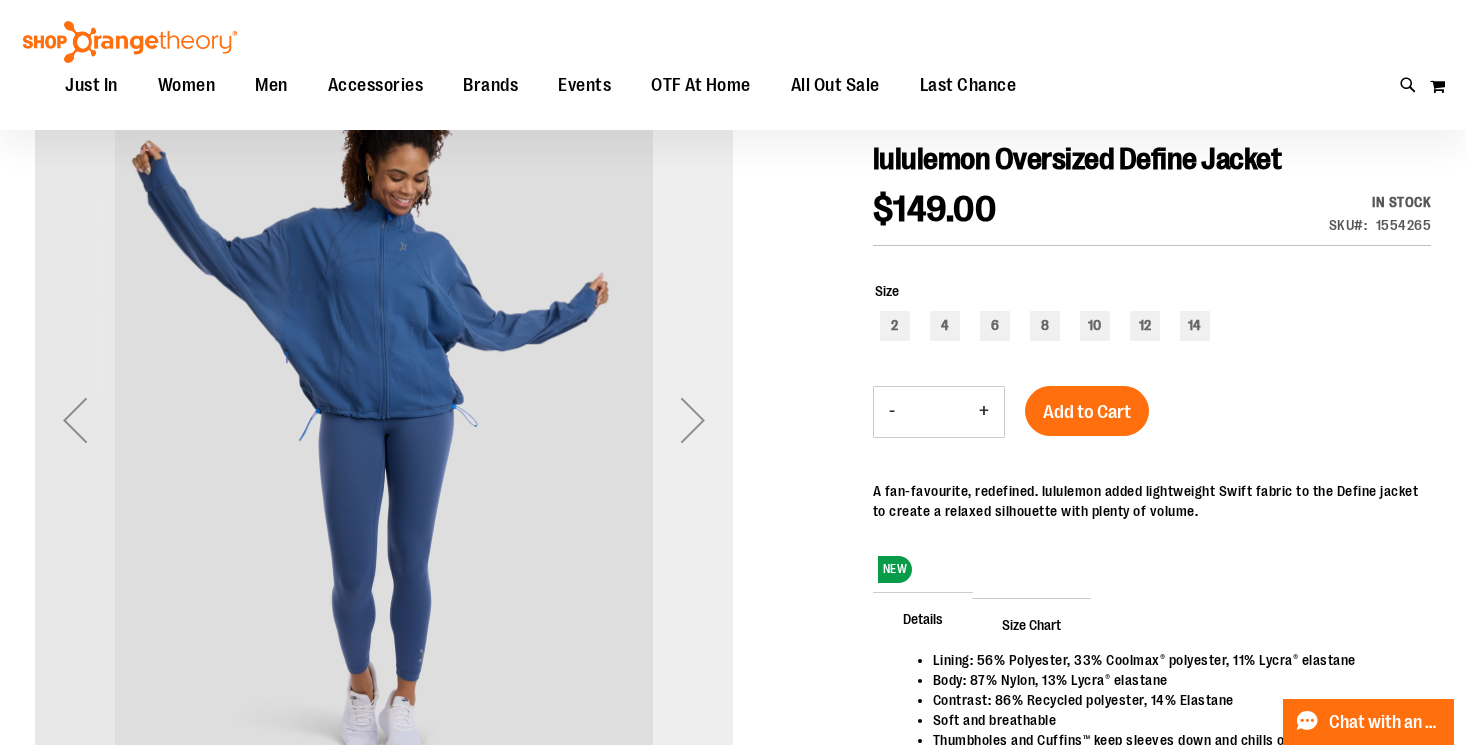 click at bounding box center (693, 420) 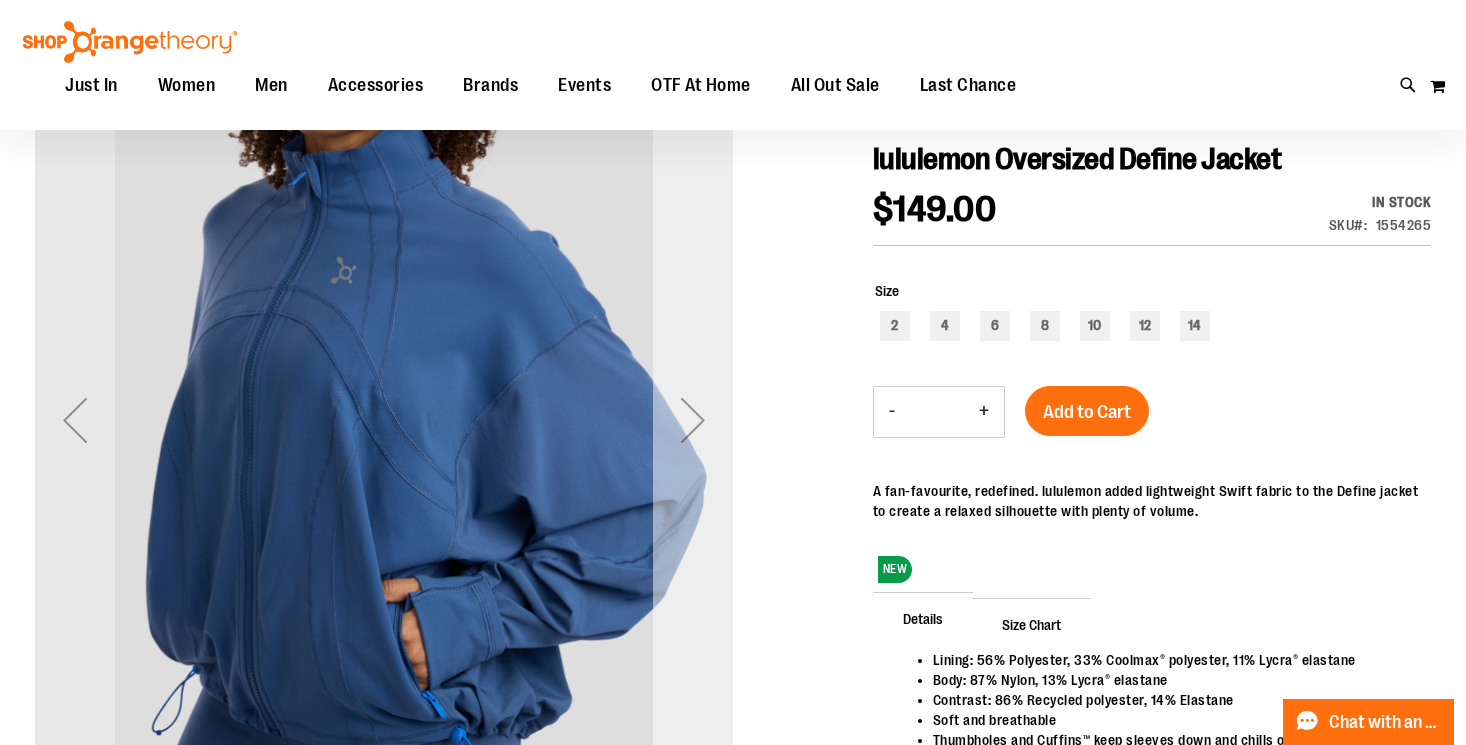 click at bounding box center [693, 420] 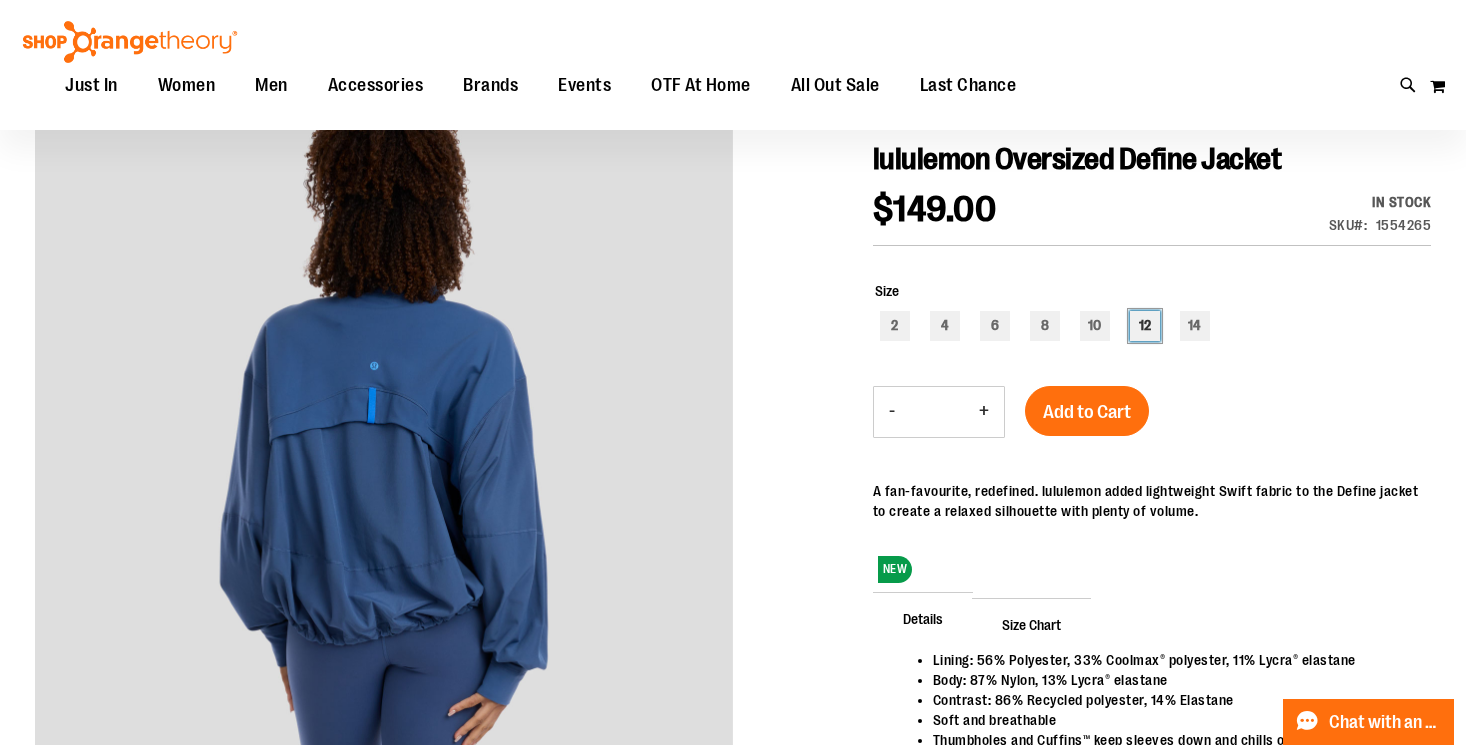 click on "12" at bounding box center (1145, 326) 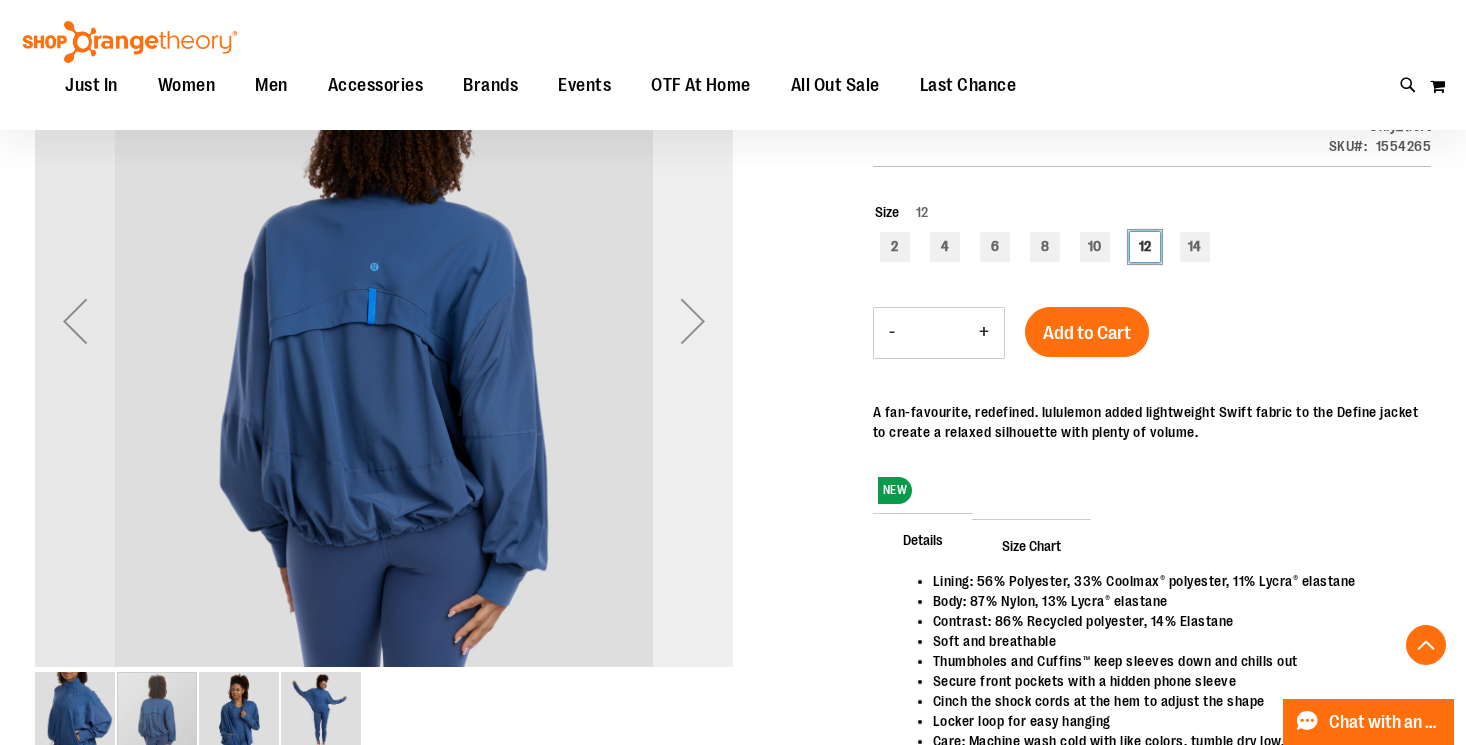 scroll, scrollTop: 312, scrollLeft: 0, axis: vertical 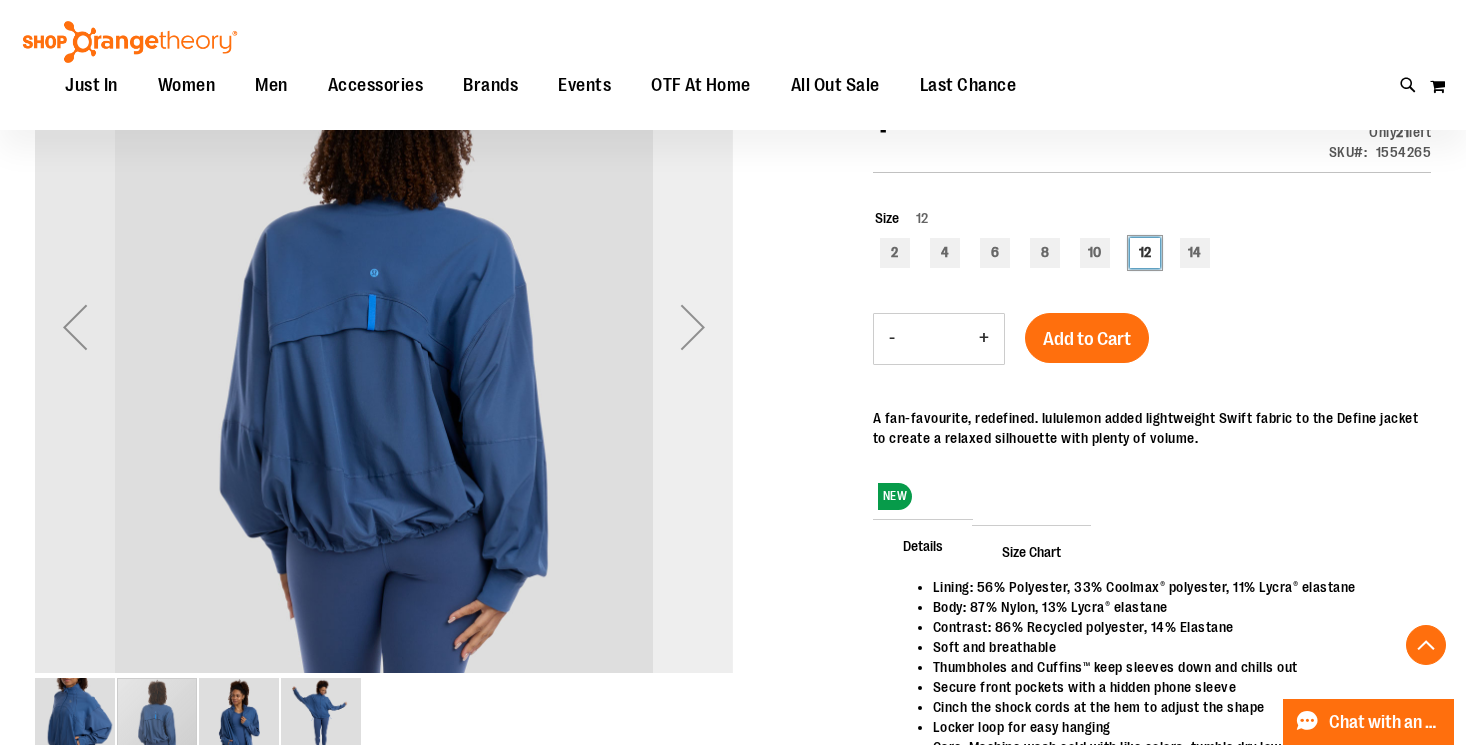 click at bounding box center [693, 327] 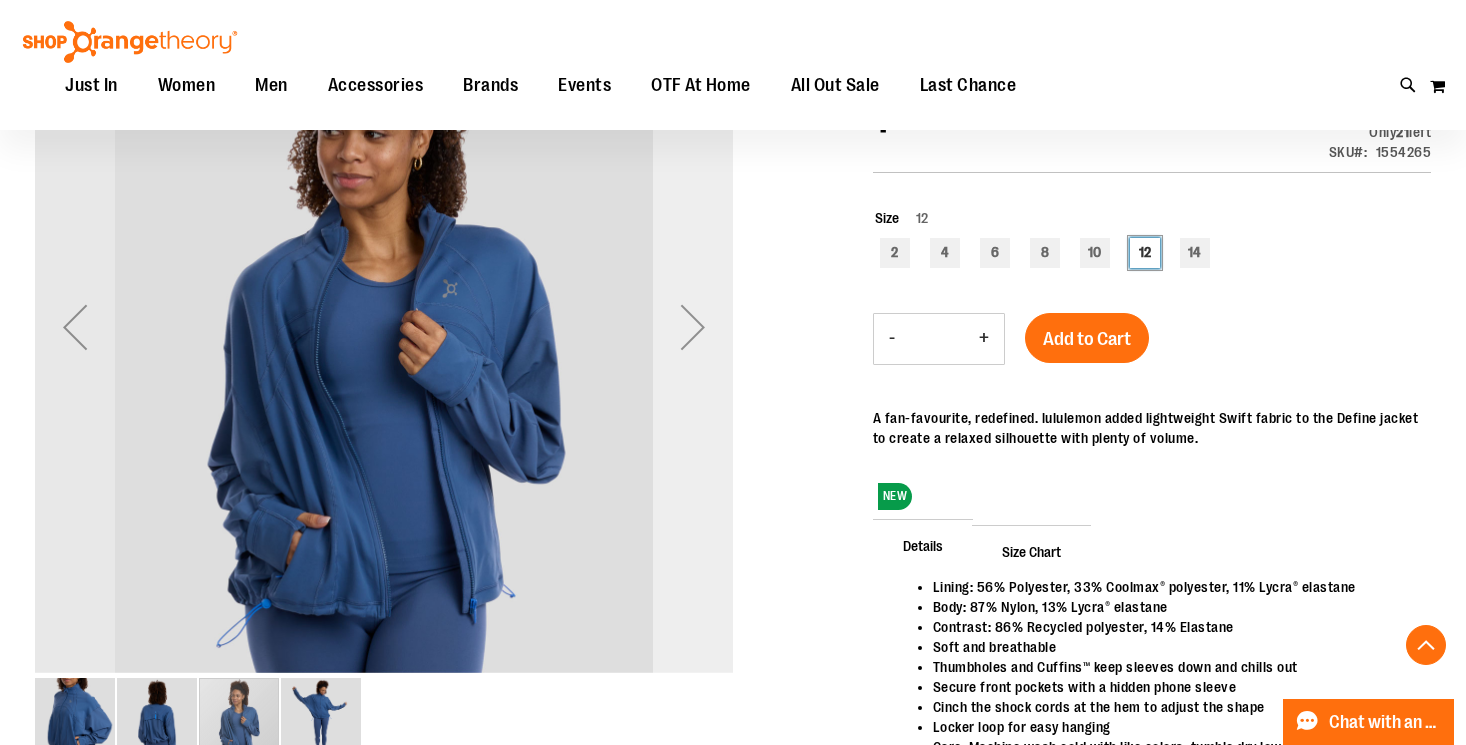 click at bounding box center (693, 327) 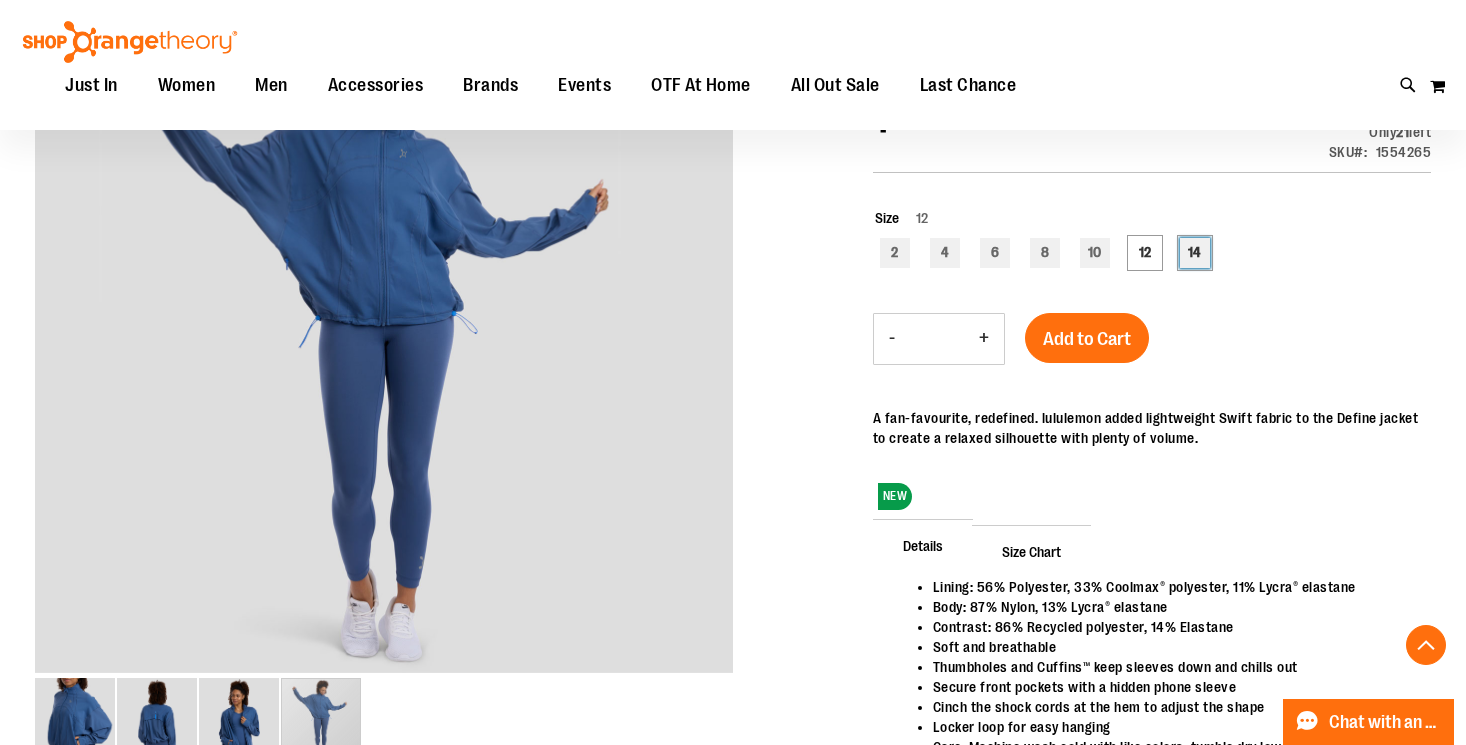 click on "14" at bounding box center (1195, 253) 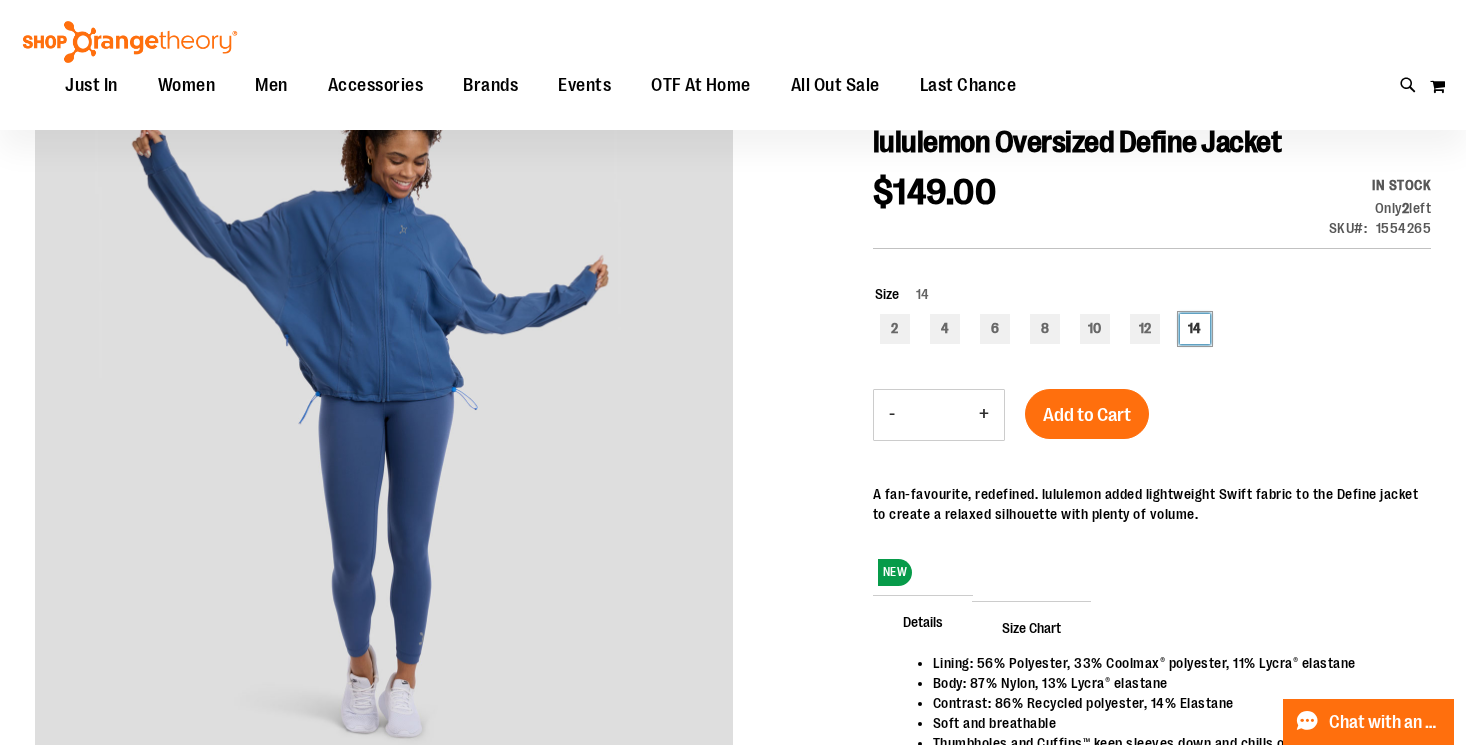scroll, scrollTop: 260, scrollLeft: 0, axis: vertical 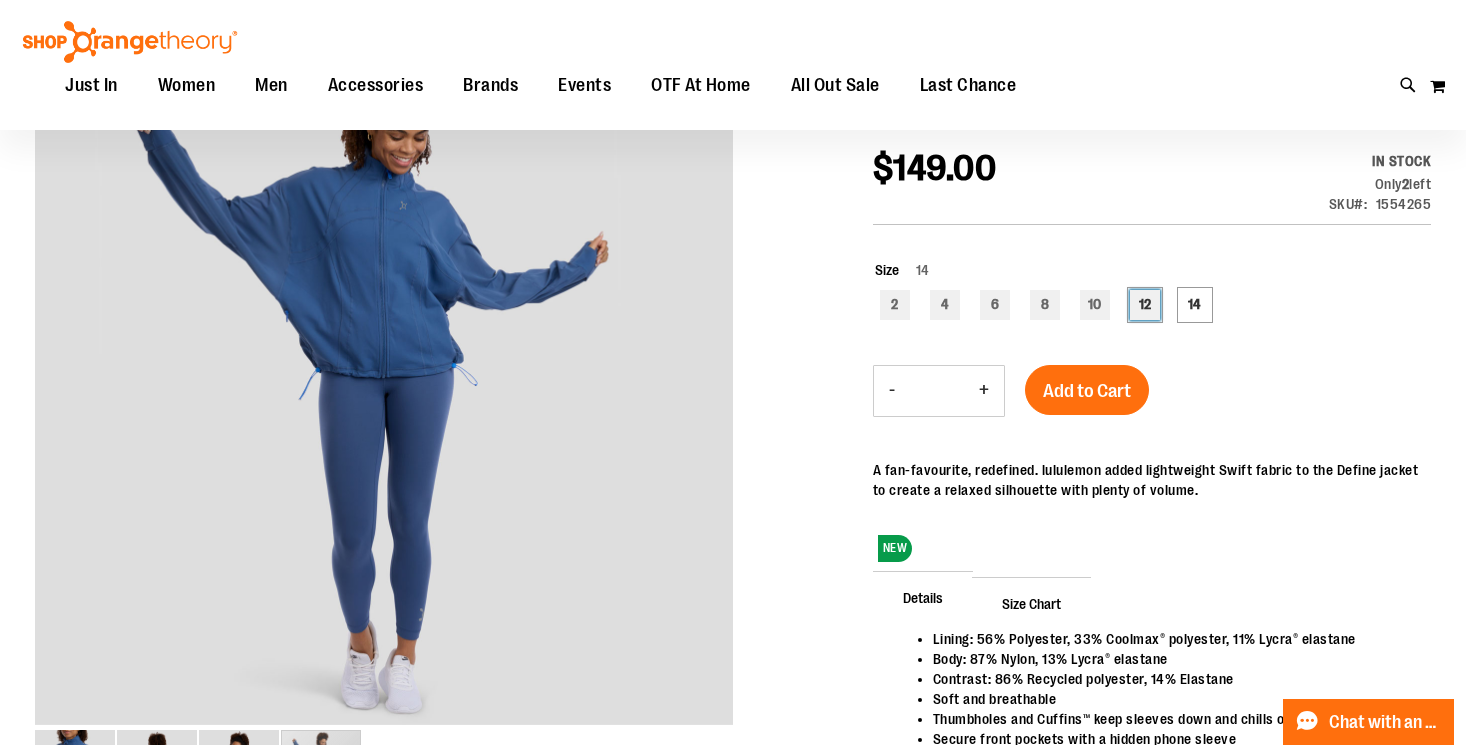 click on "12" at bounding box center (1145, 305) 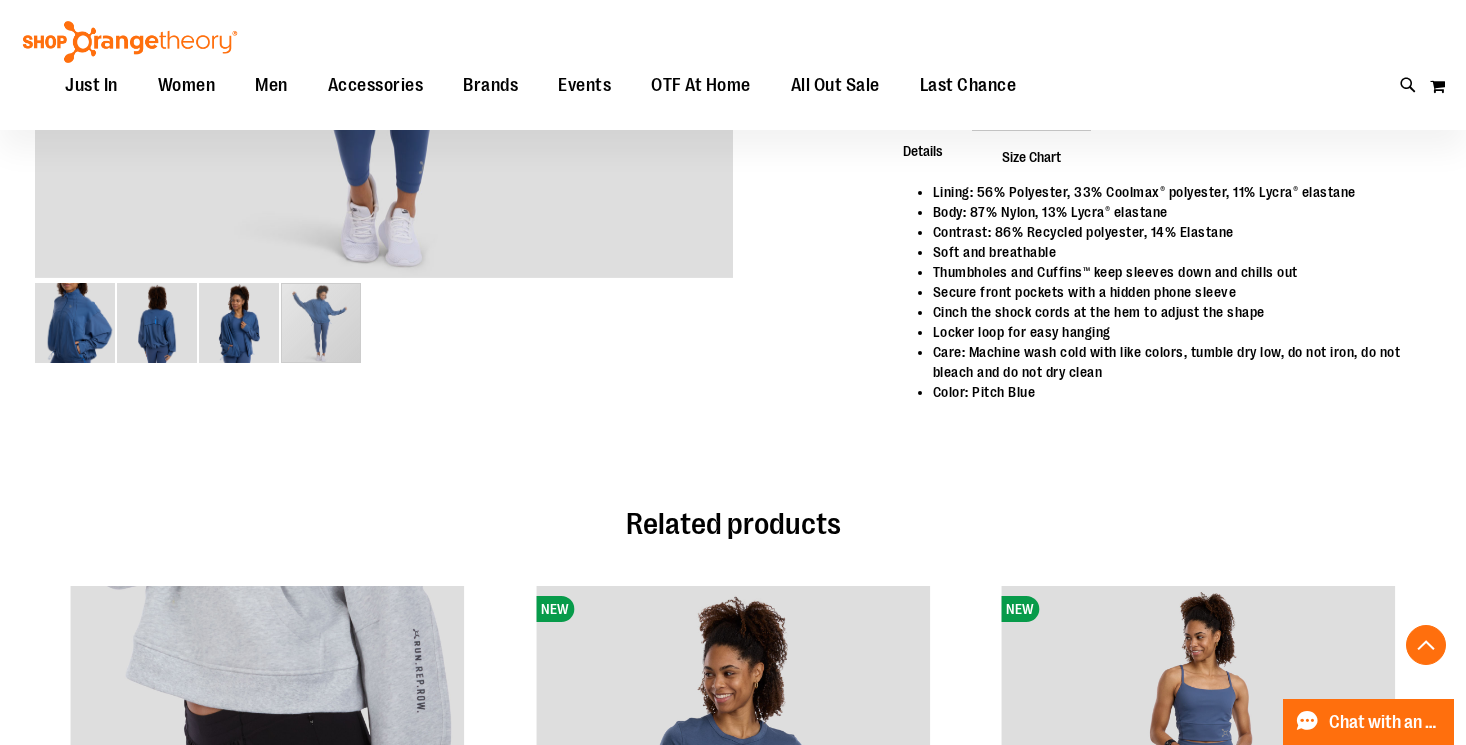 scroll, scrollTop: 698, scrollLeft: 0, axis: vertical 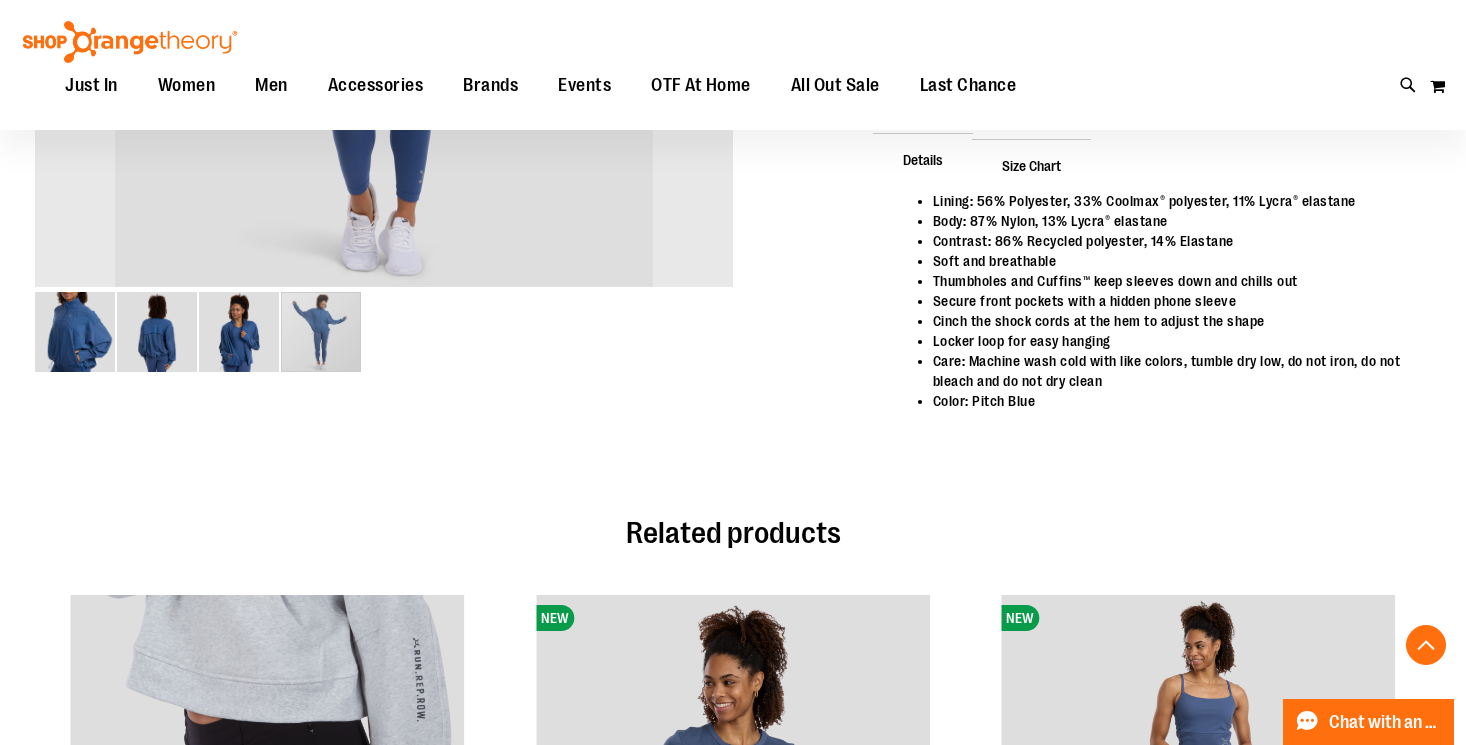click at bounding box center (239, 332) 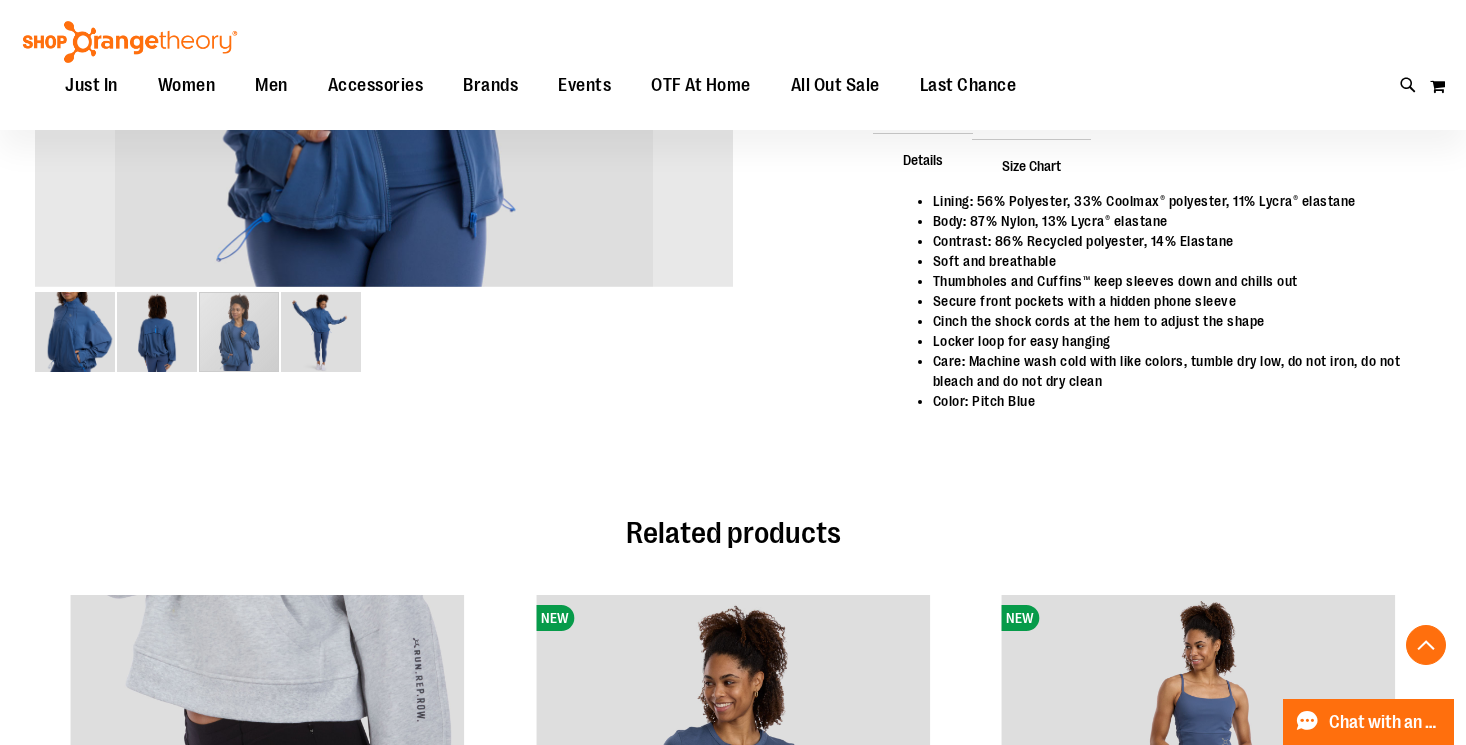 click at bounding box center [157, 332] 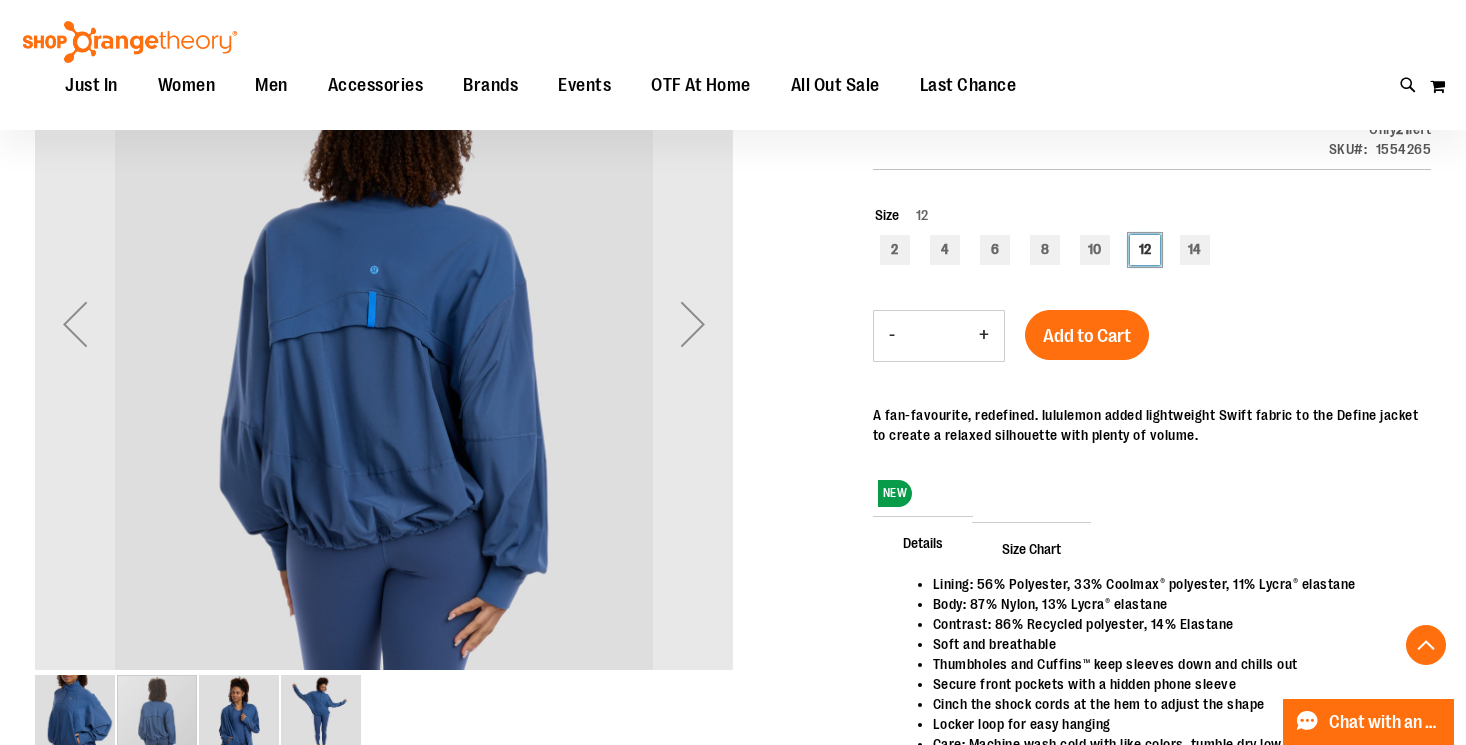 scroll, scrollTop: 321, scrollLeft: 0, axis: vertical 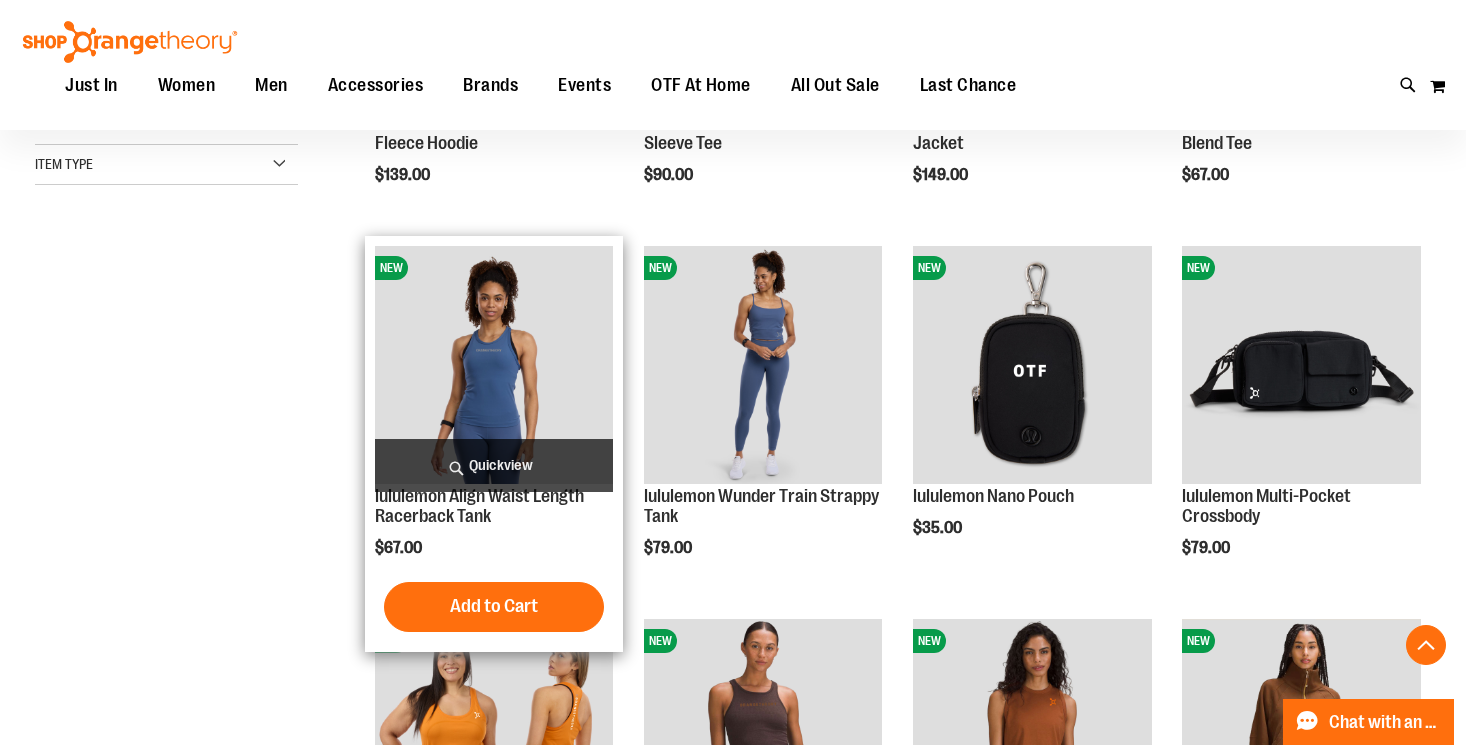 click on "Quickview" at bounding box center (494, 465) 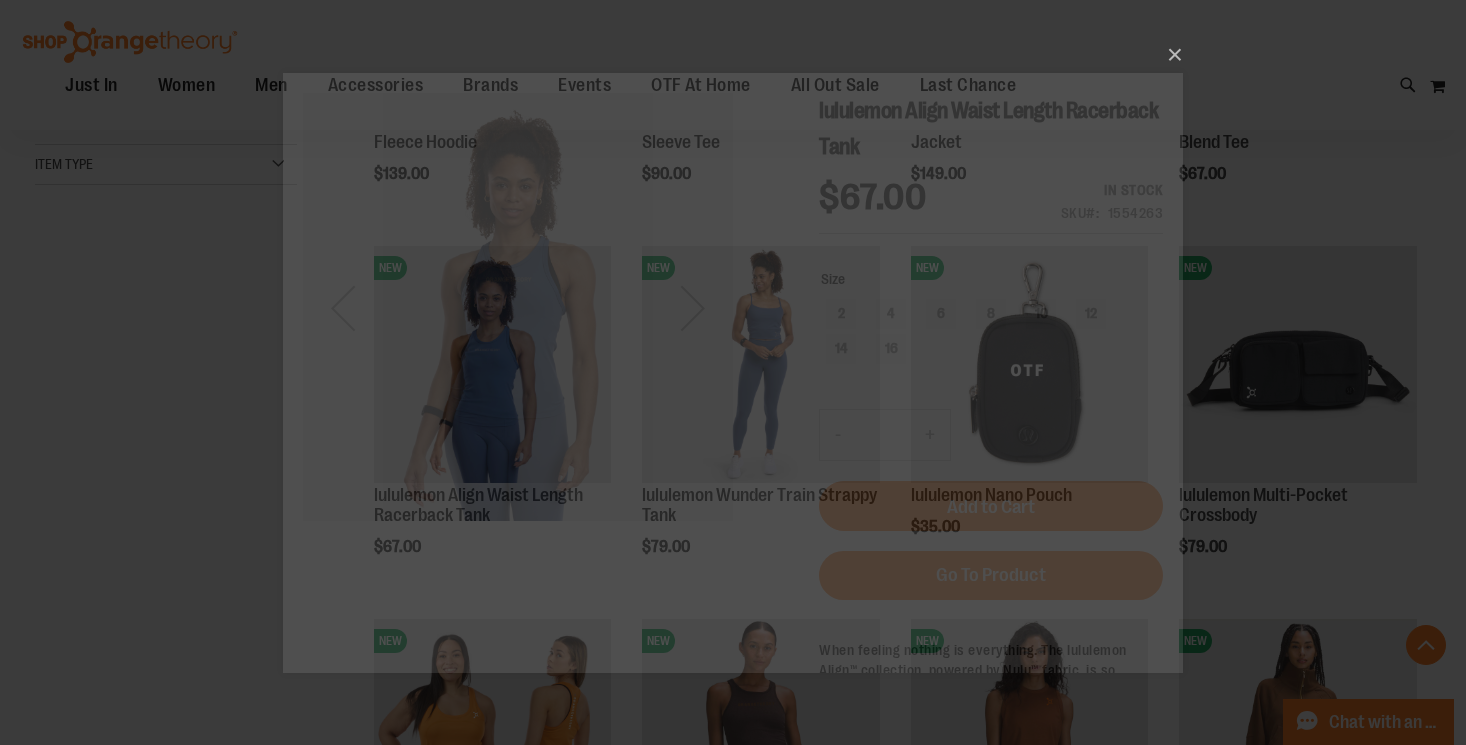 scroll, scrollTop: 0, scrollLeft: 0, axis: both 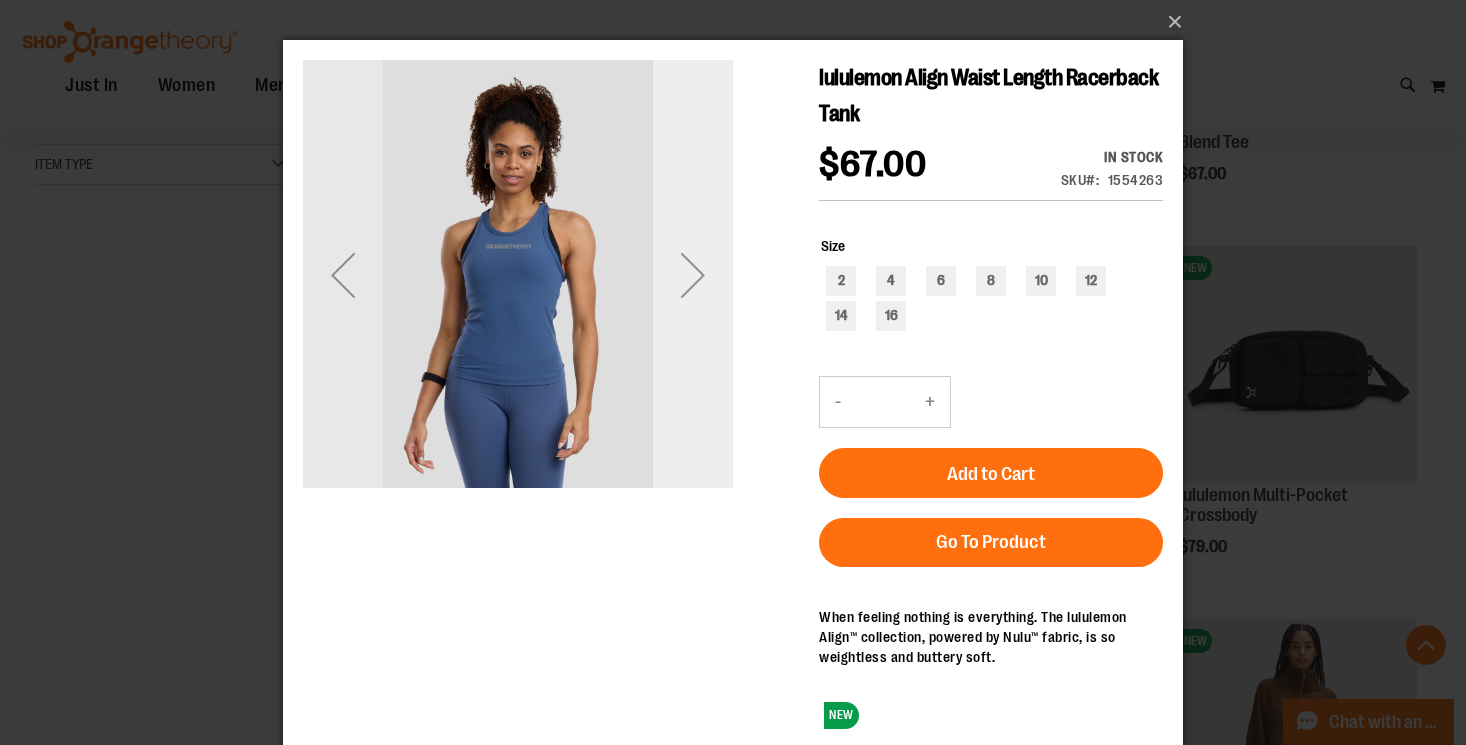 click at bounding box center (693, 275) 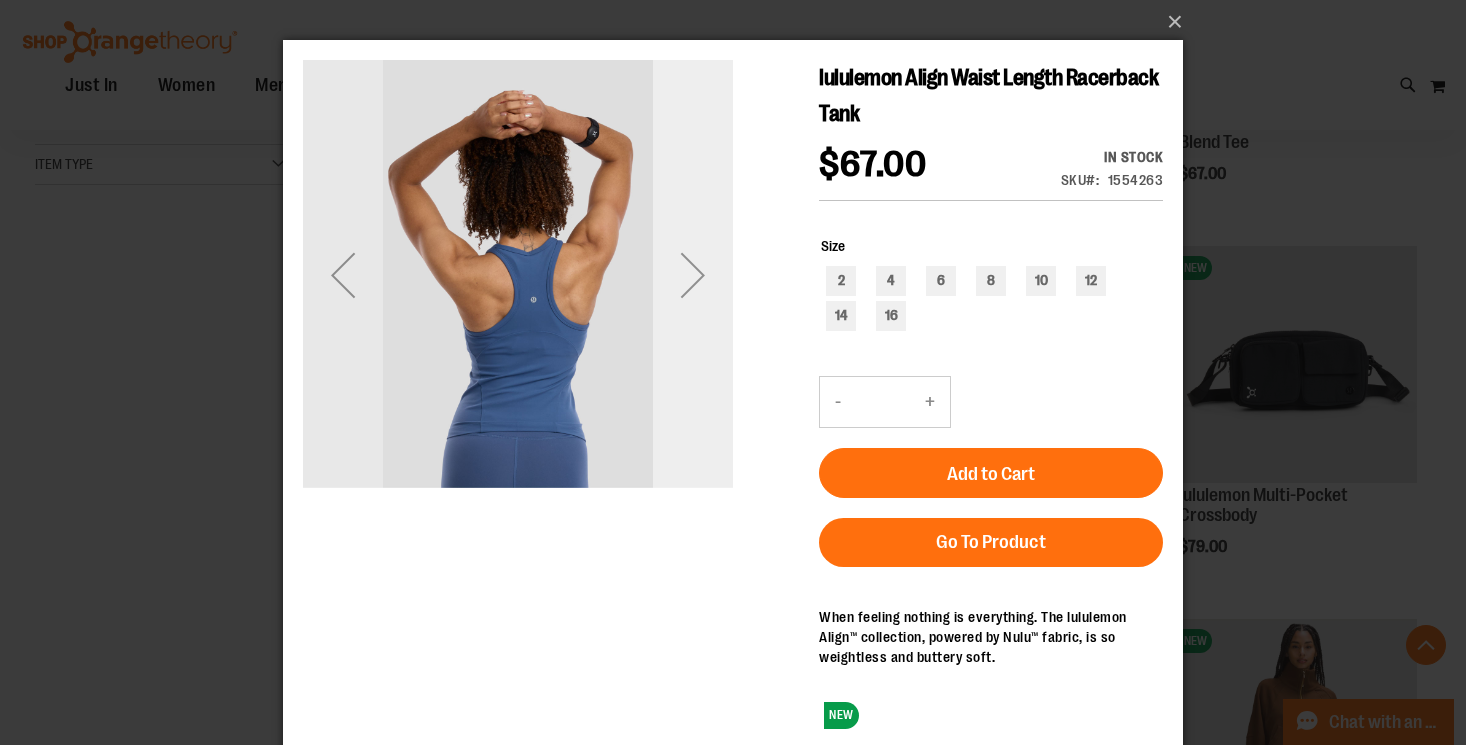click at bounding box center (693, 275) 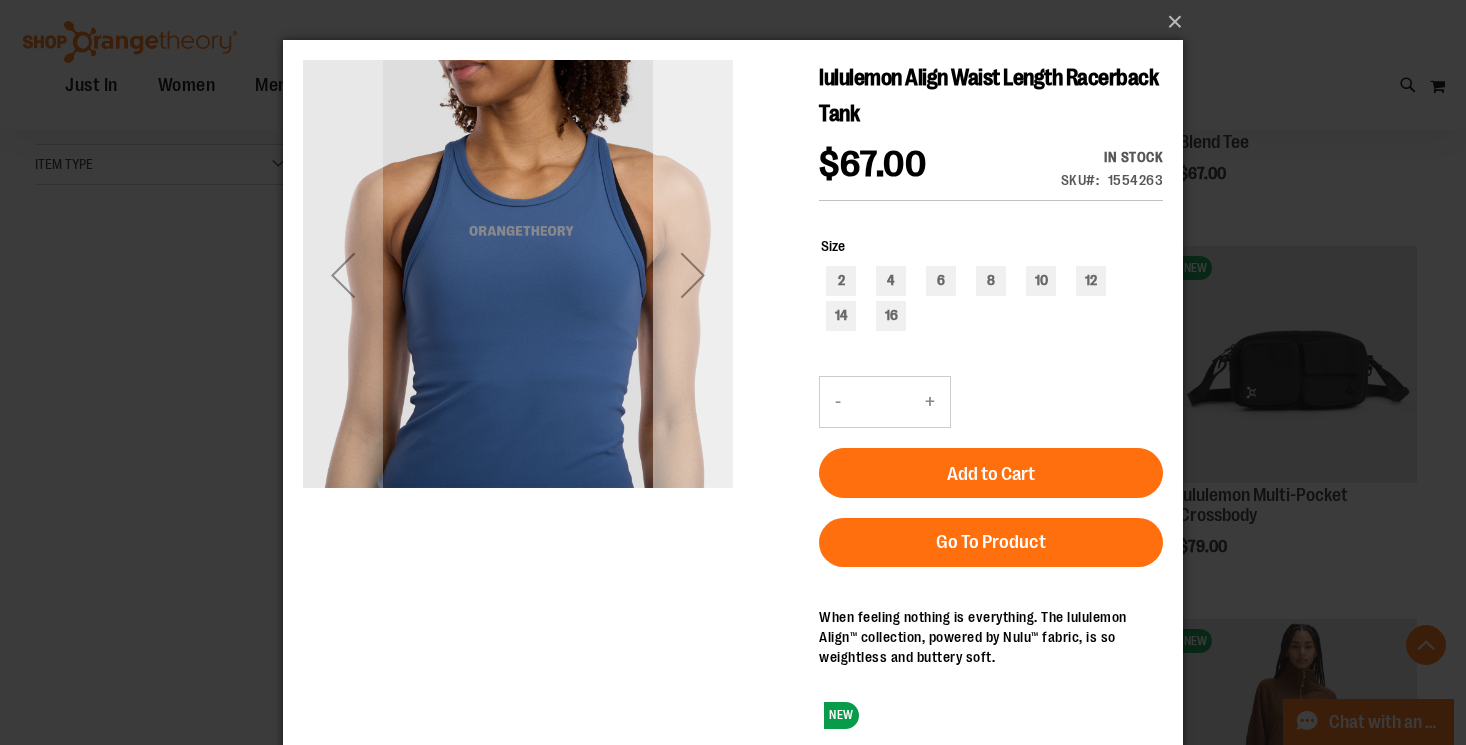 click at bounding box center [693, 275] 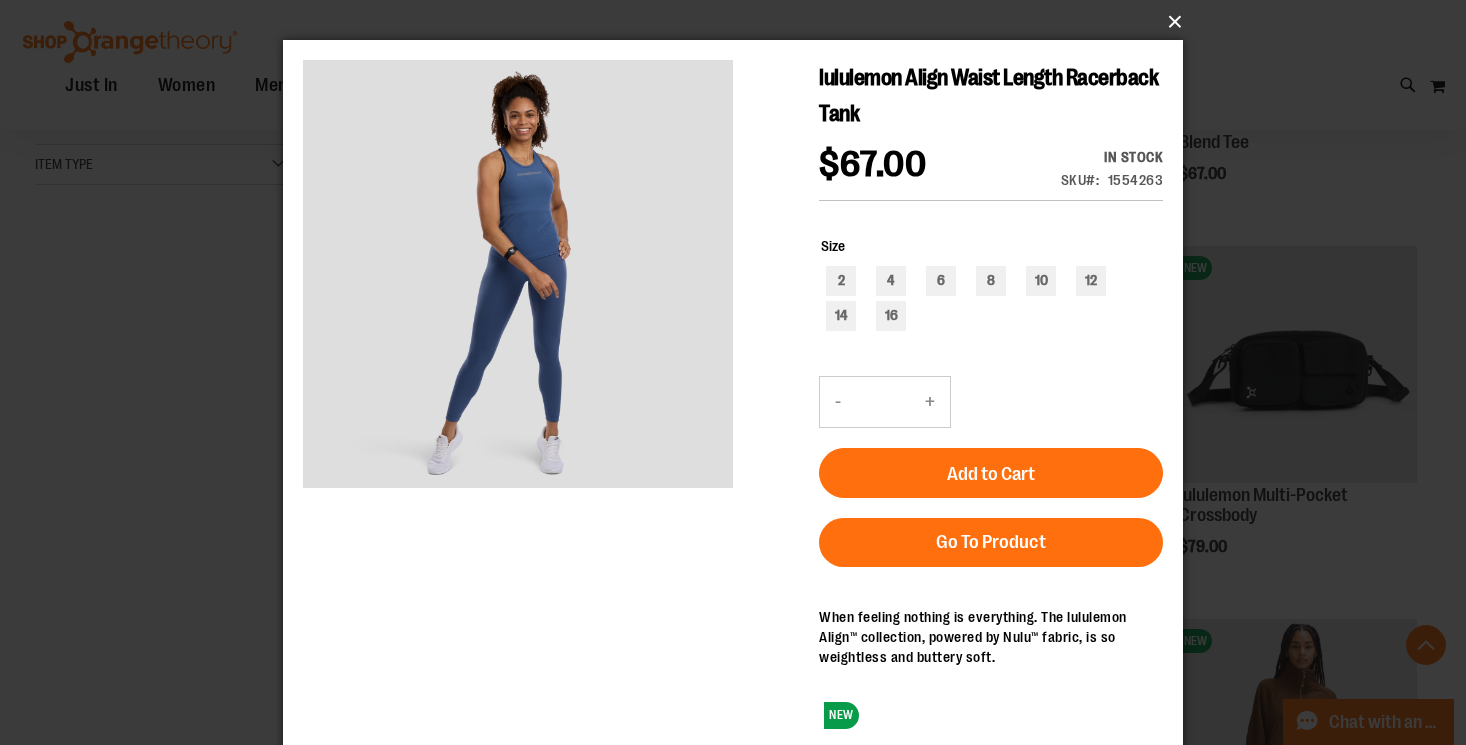 click on "×" at bounding box center (739, 22) 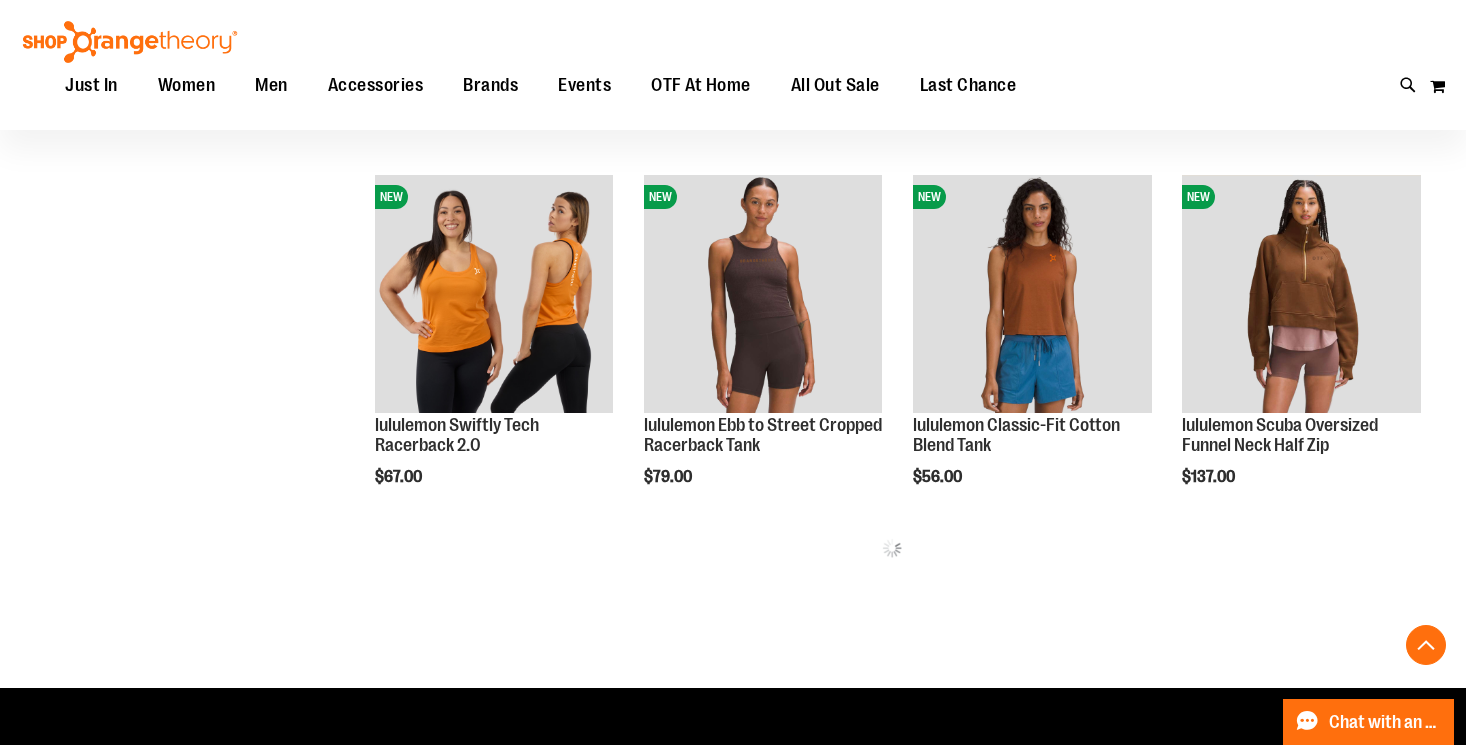 scroll, scrollTop: 973, scrollLeft: 0, axis: vertical 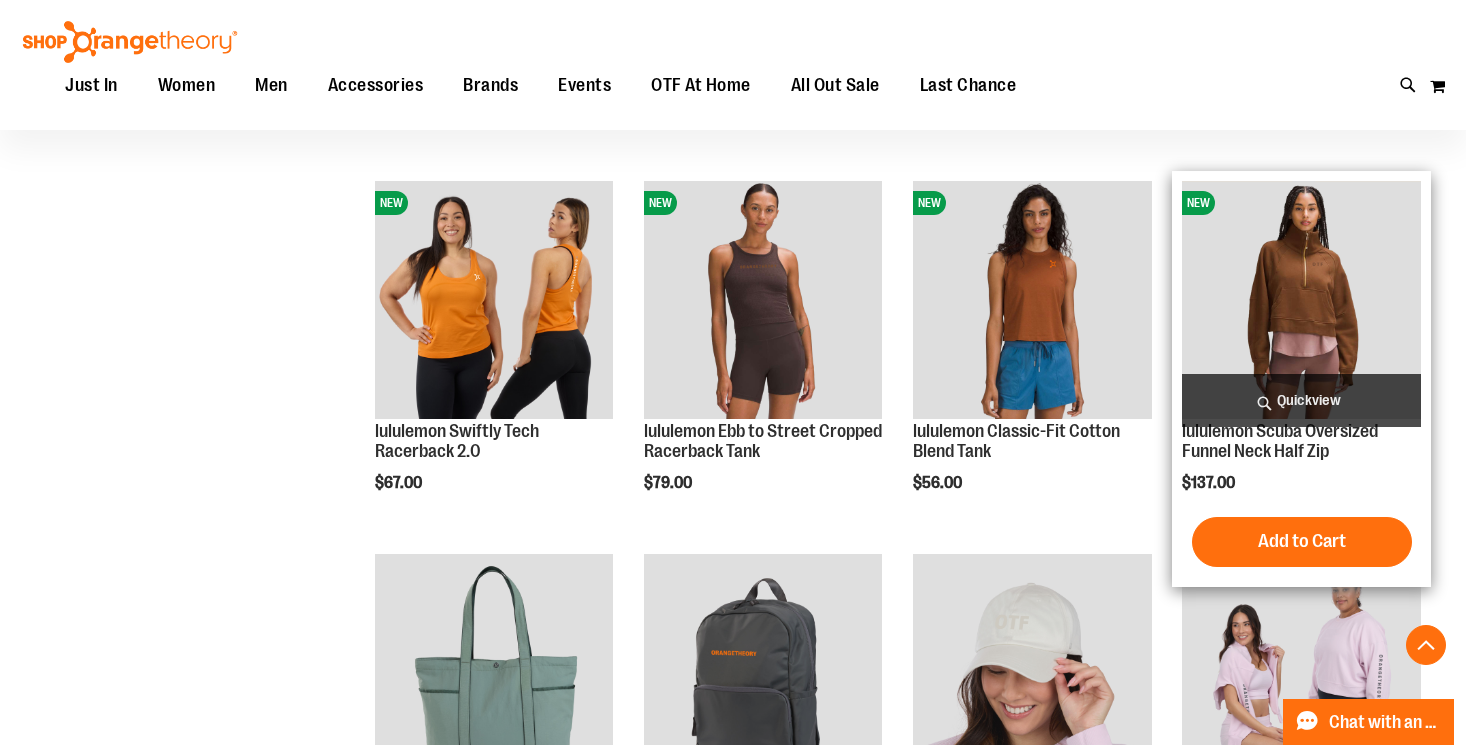 click at bounding box center [1301, 300] 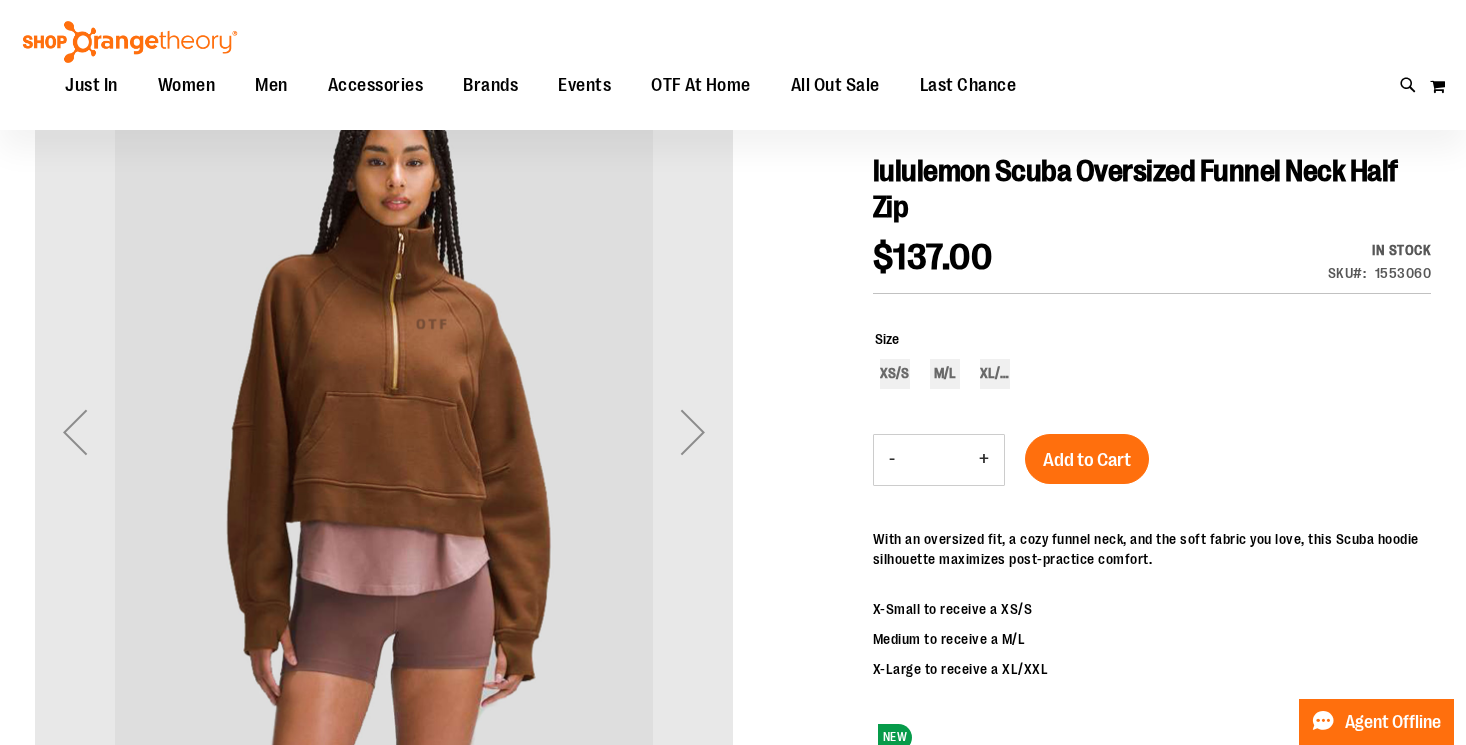 scroll, scrollTop: 209, scrollLeft: 0, axis: vertical 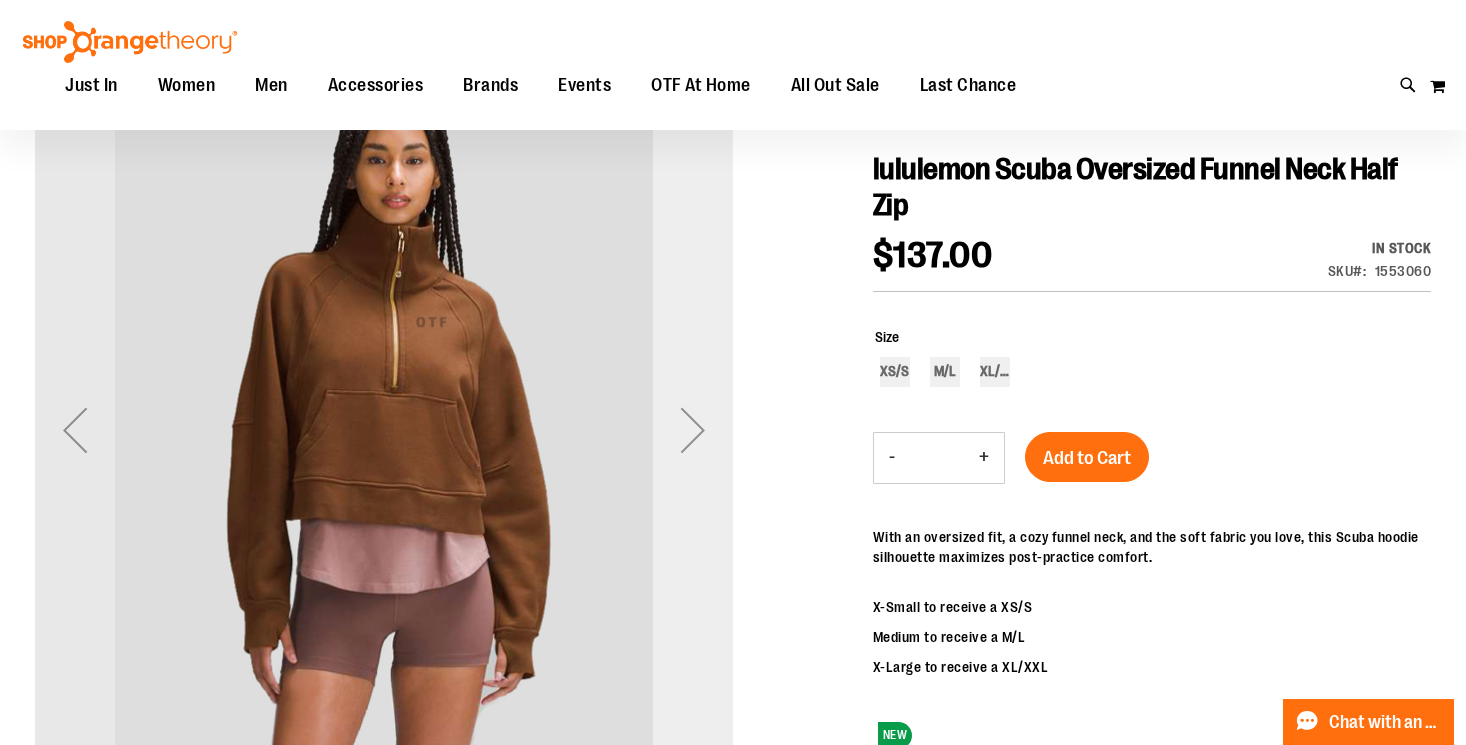 click at bounding box center (693, 430) 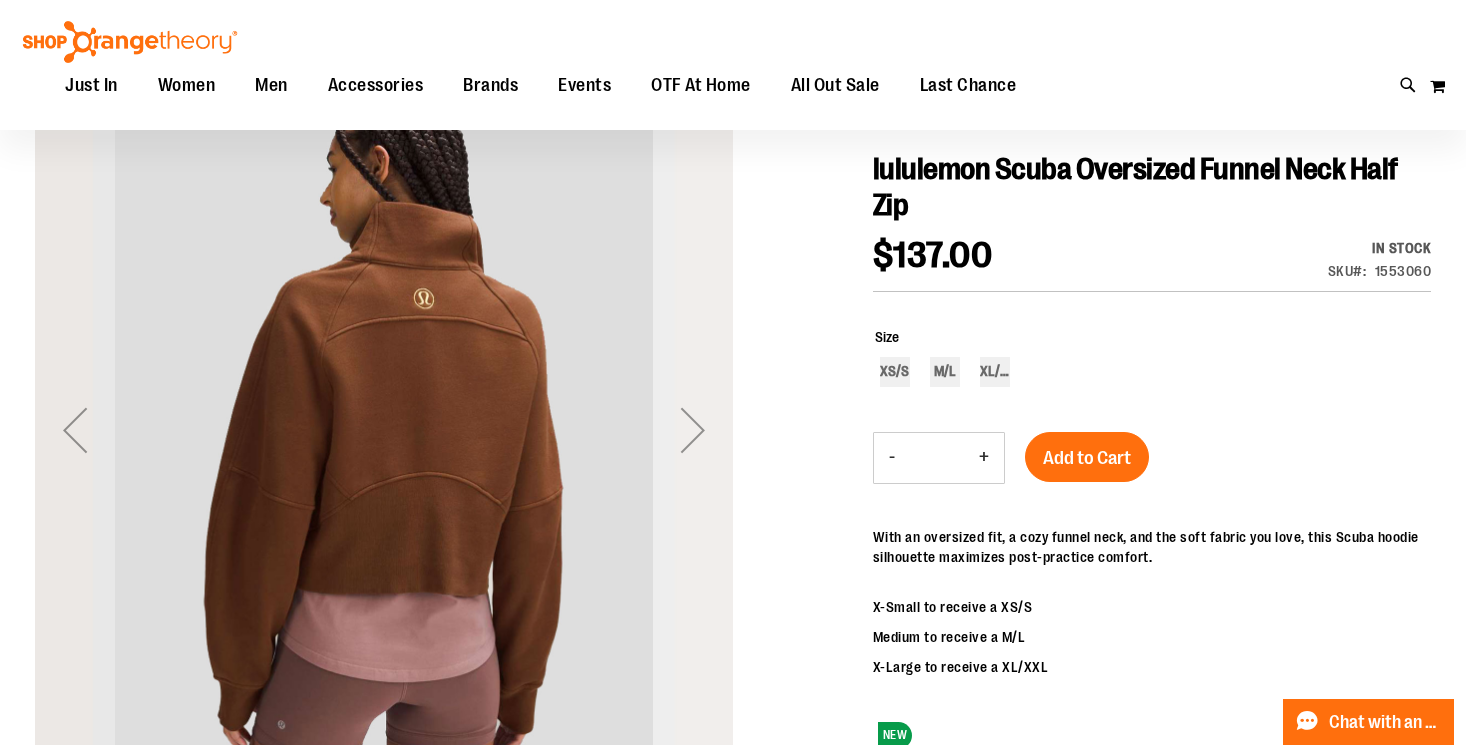 click at bounding box center (693, 430) 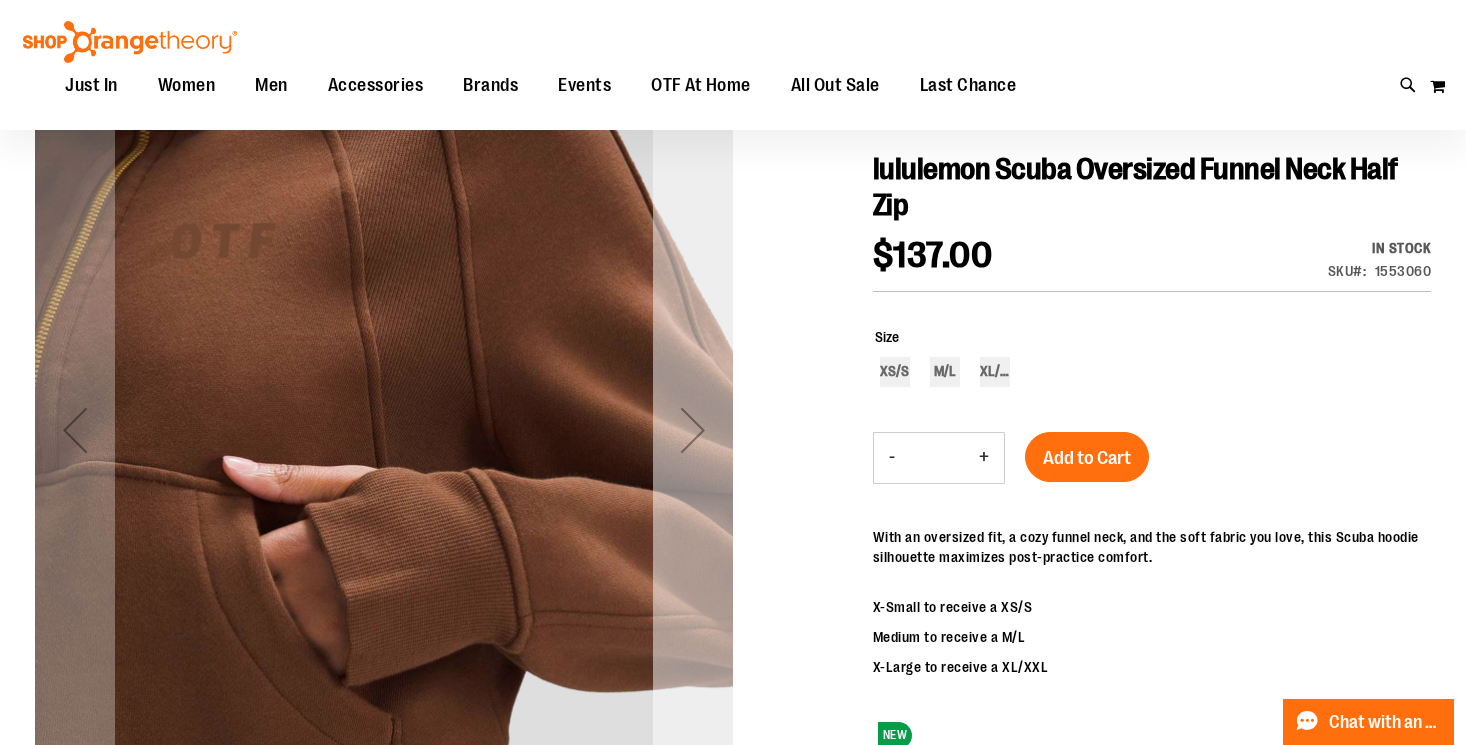 click at bounding box center [693, 430] 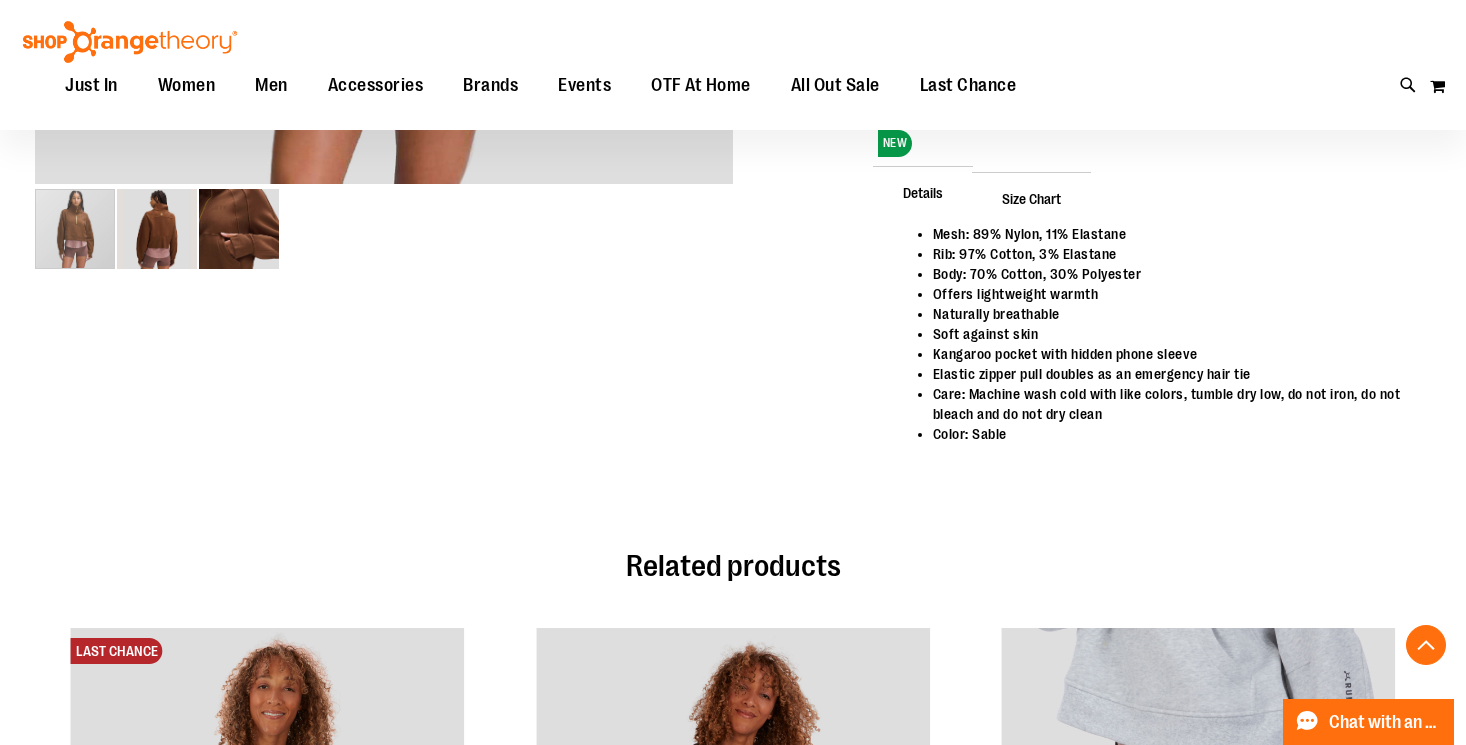 scroll, scrollTop: 599, scrollLeft: 0, axis: vertical 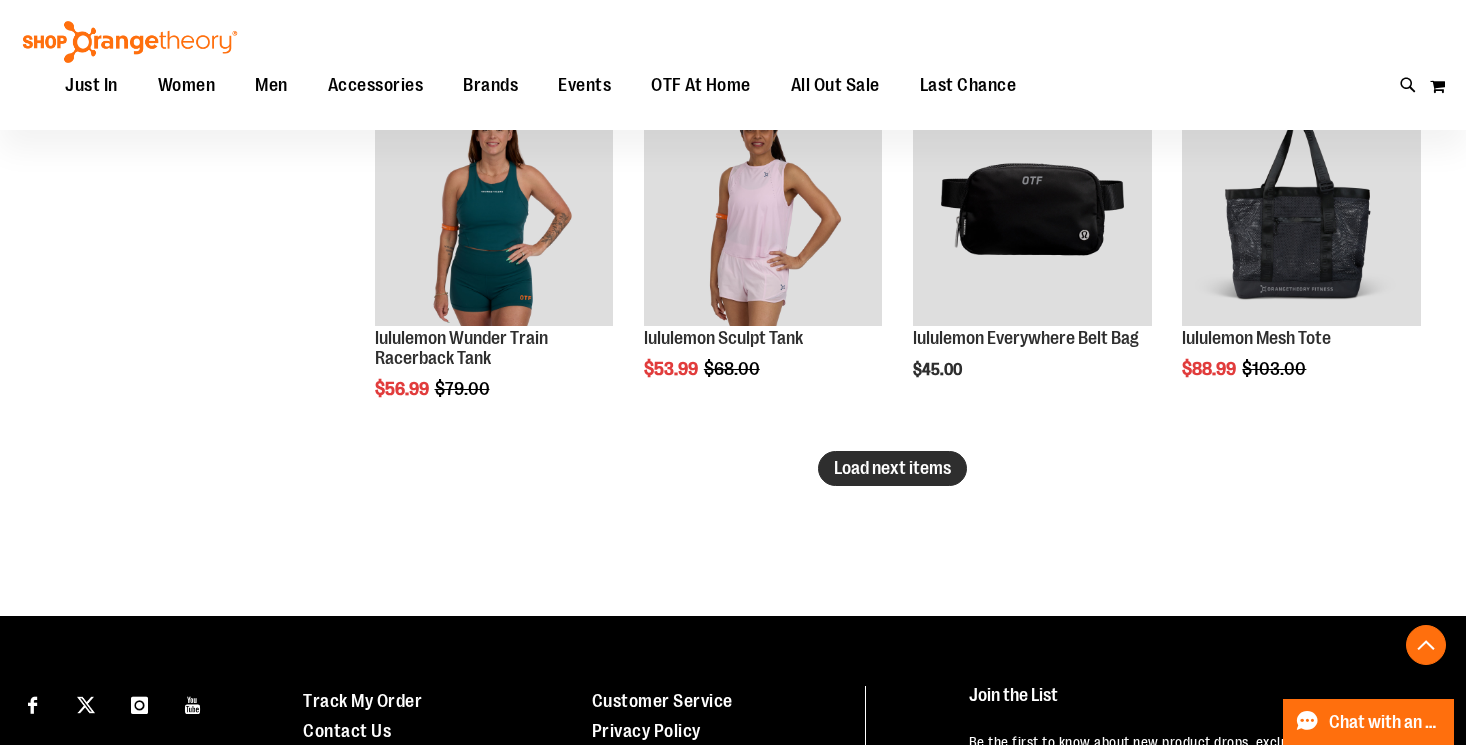 click on "Load next items" at bounding box center [892, 468] 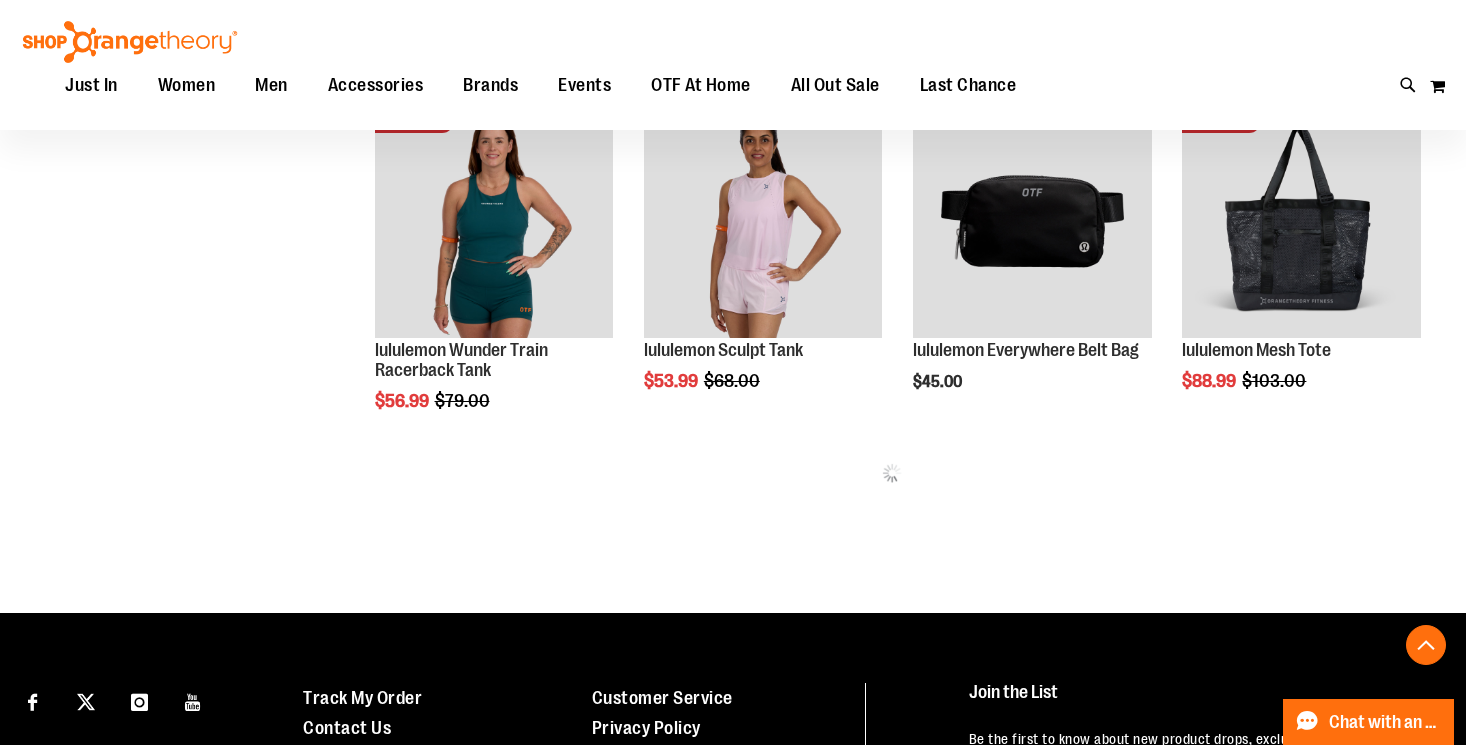 scroll, scrollTop: 3287, scrollLeft: 0, axis: vertical 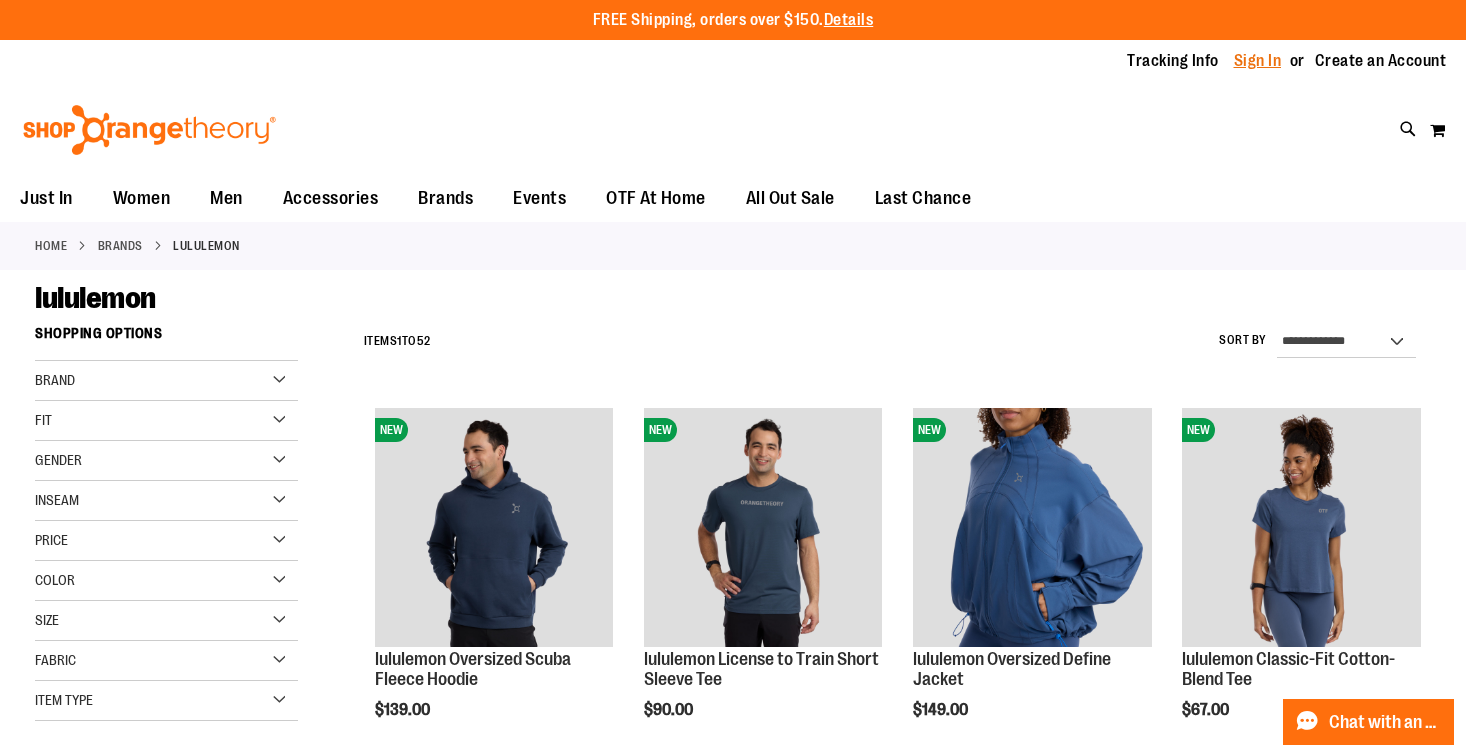 click on "Sign In" at bounding box center (1258, 61) 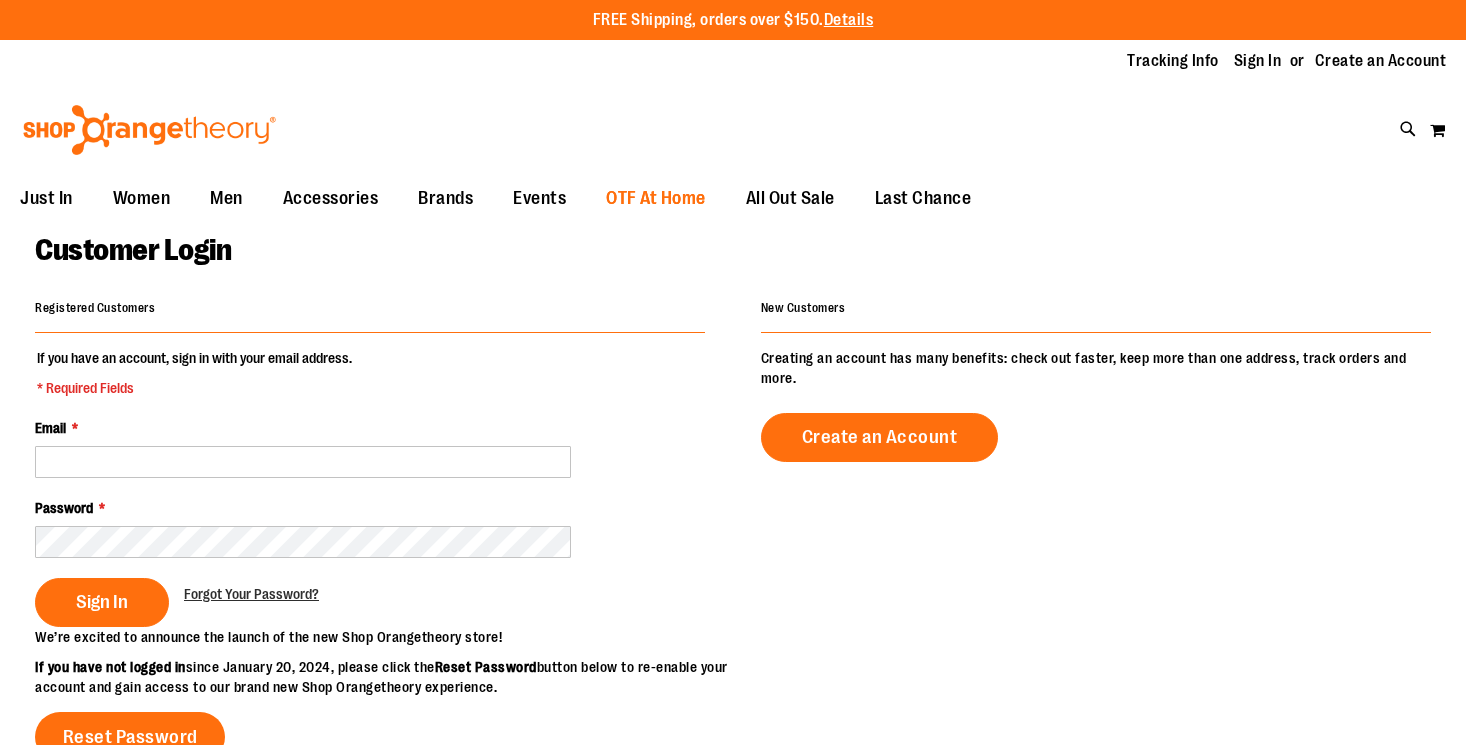 scroll, scrollTop: 0, scrollLeft: 0, axis: both 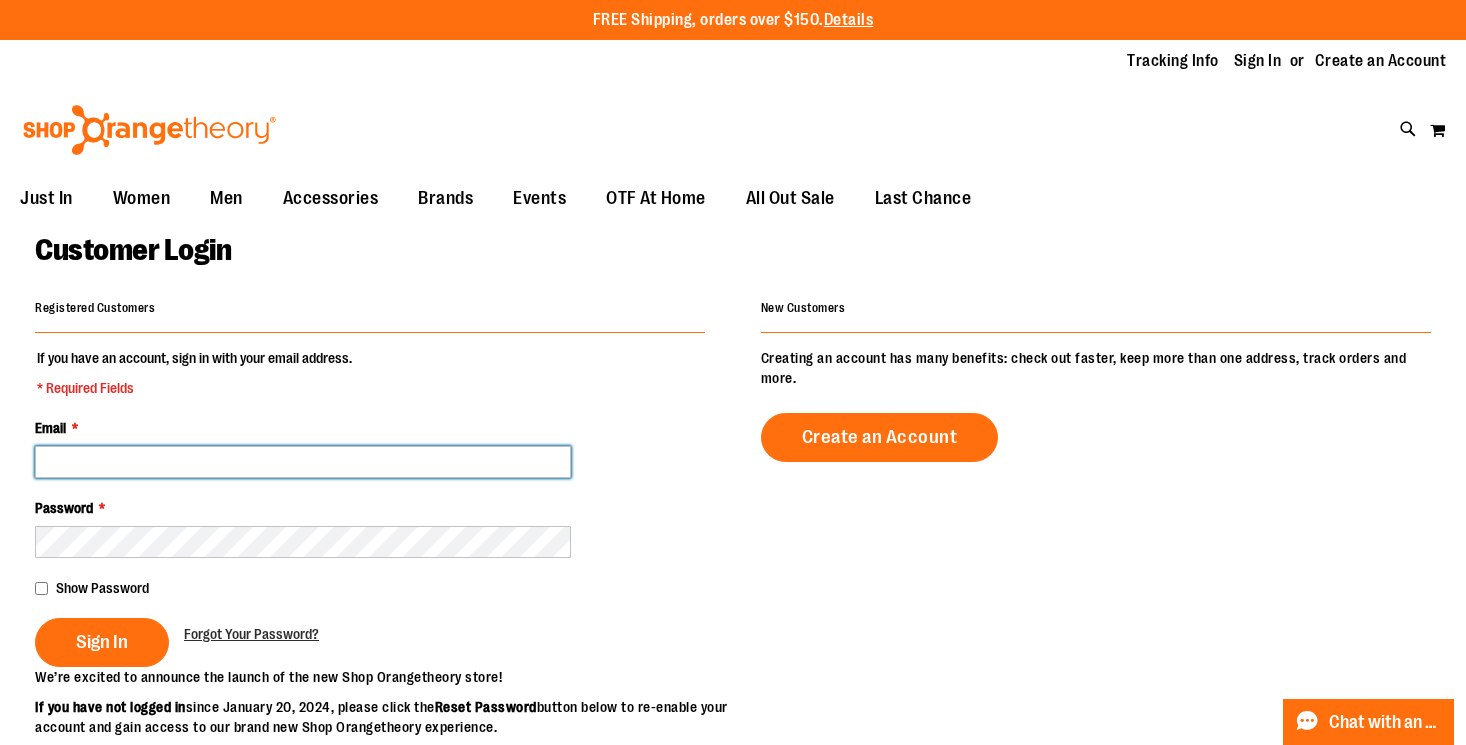 click on "Email *" at bounding box center (303, 462) 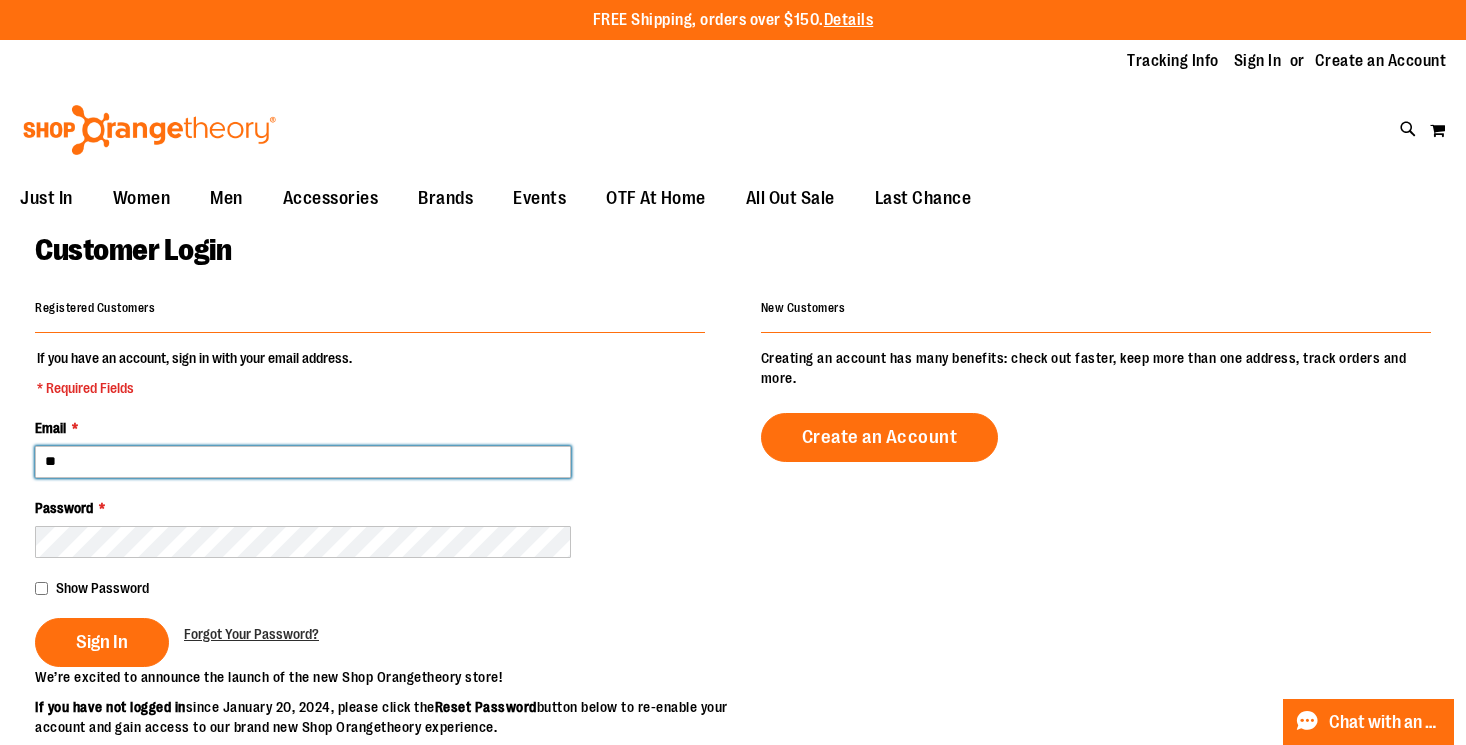 type on "*" 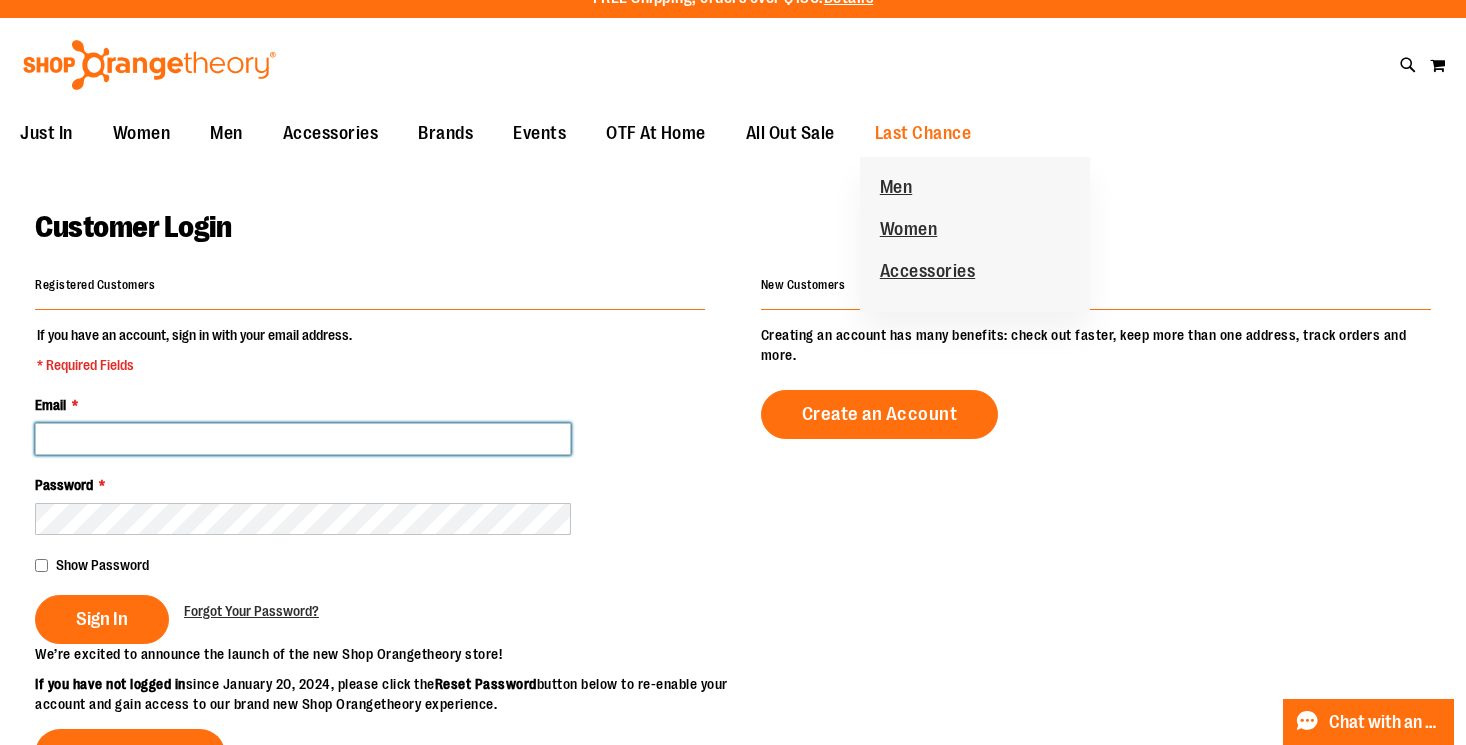 scroll, scrollTop: 0, scrollLeft: 0, axis: both 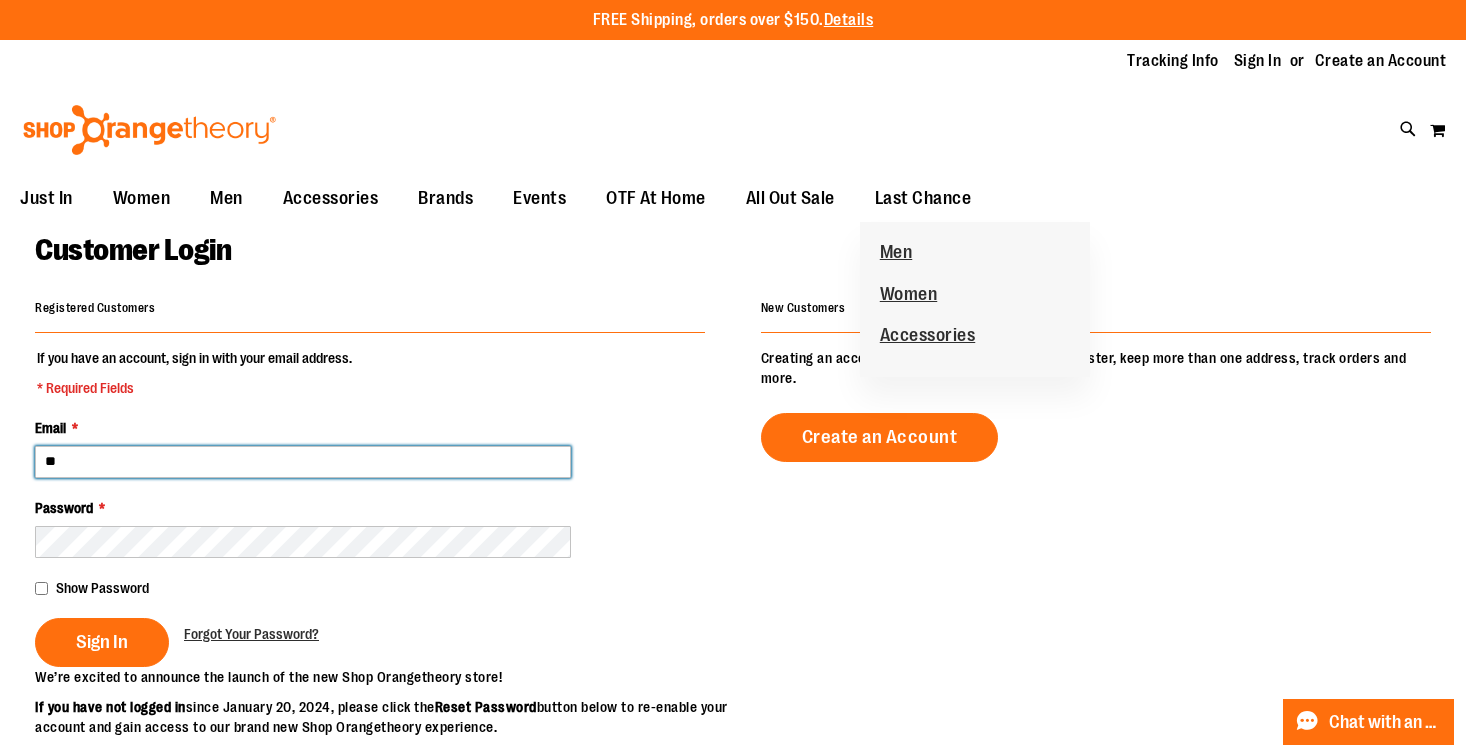 type on "*" 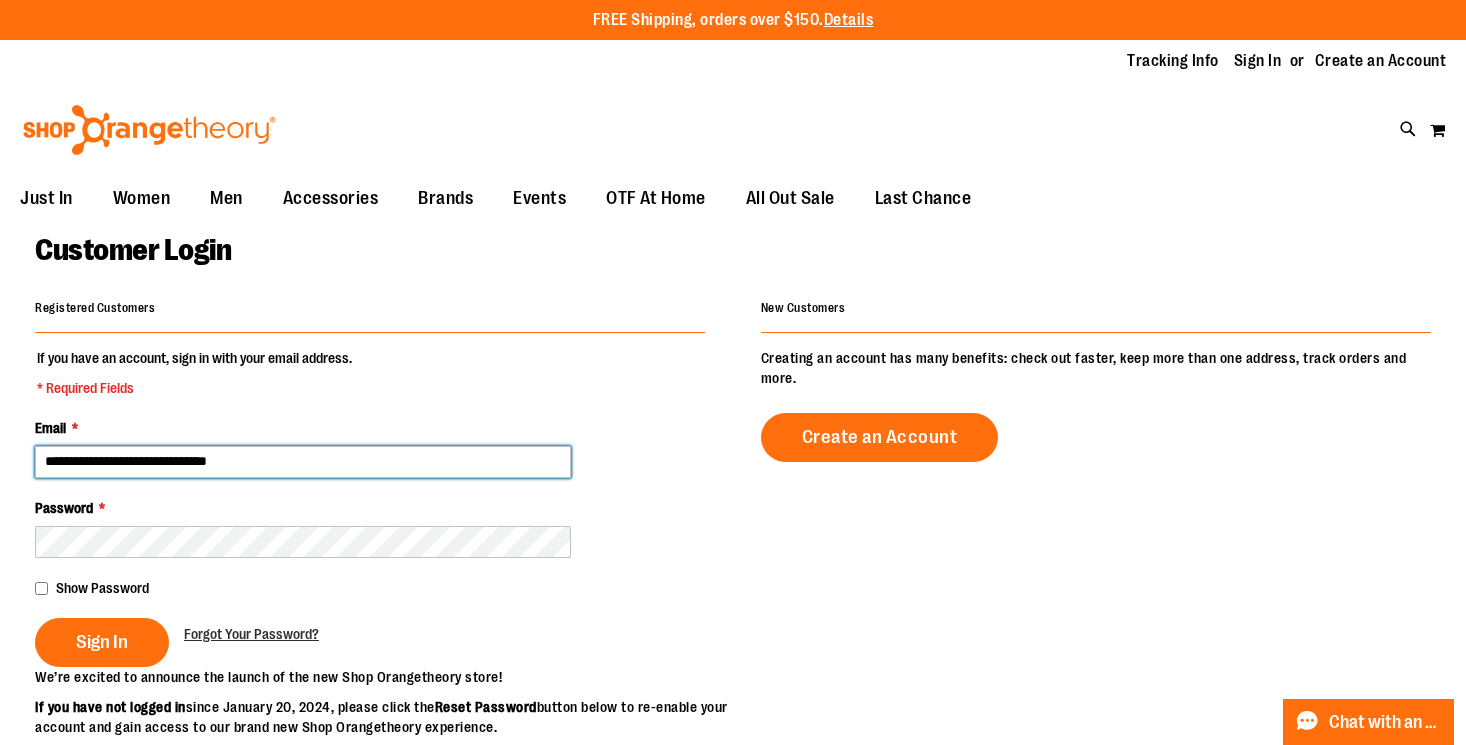 type on "**********" 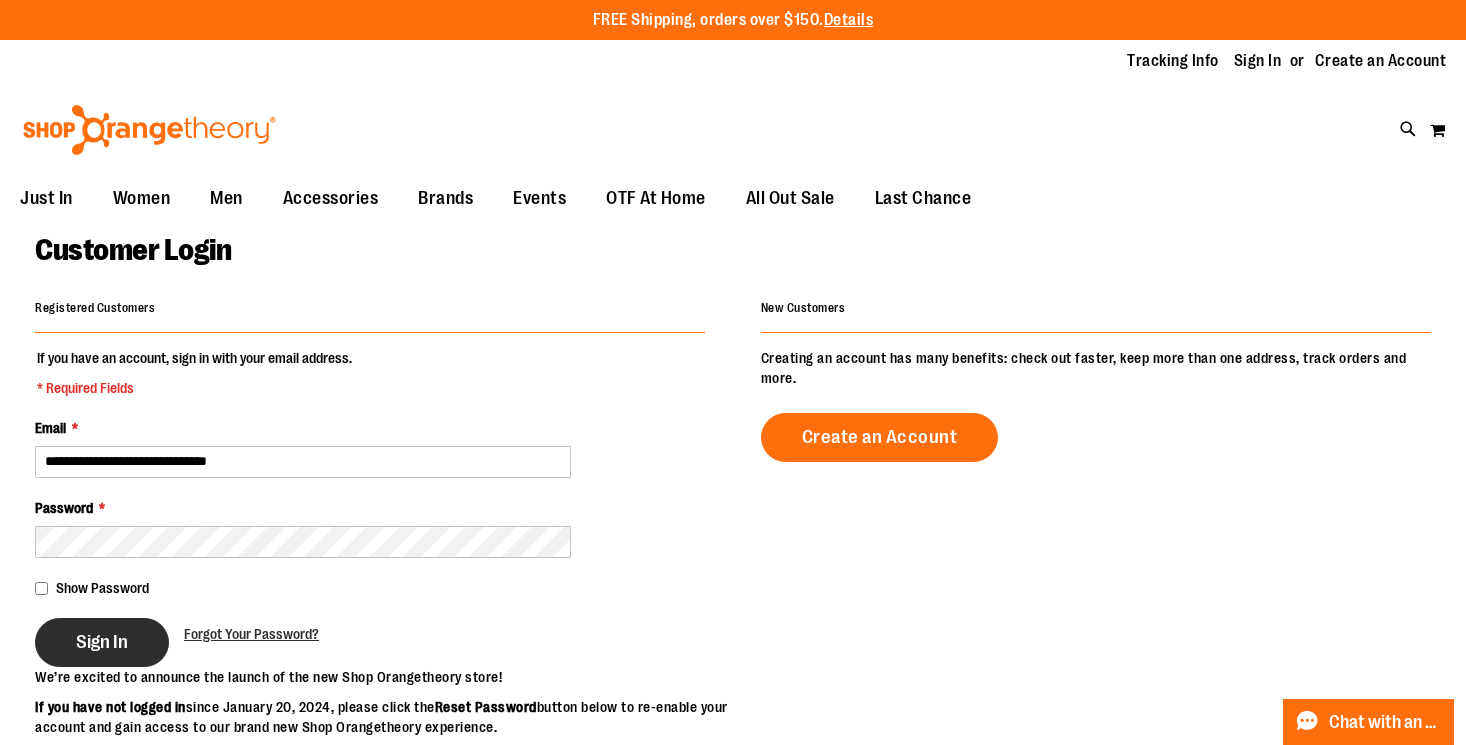 click on "Sign In" at bounding box center [102, 642] 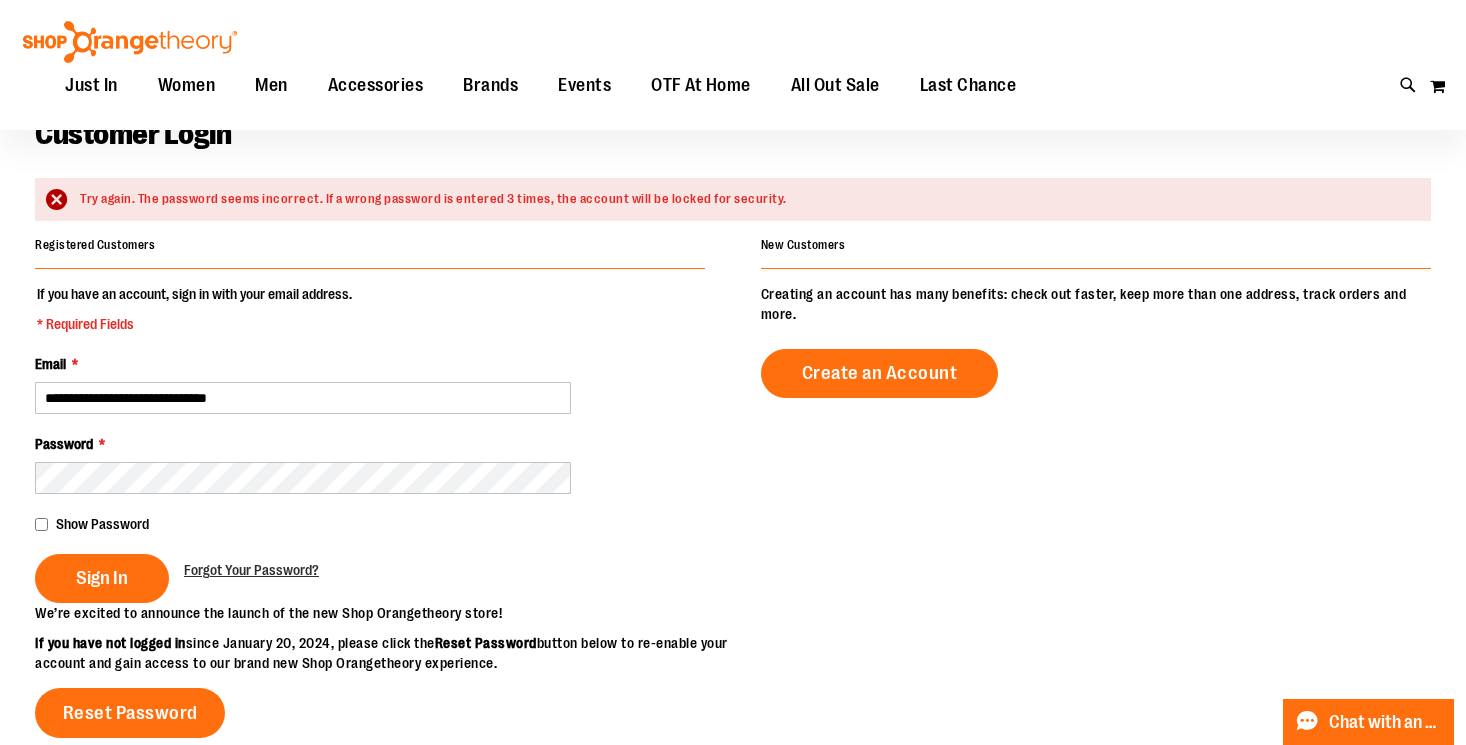 scroll, scrollTop: 116, scrollLeft: 0, axis: vertical 